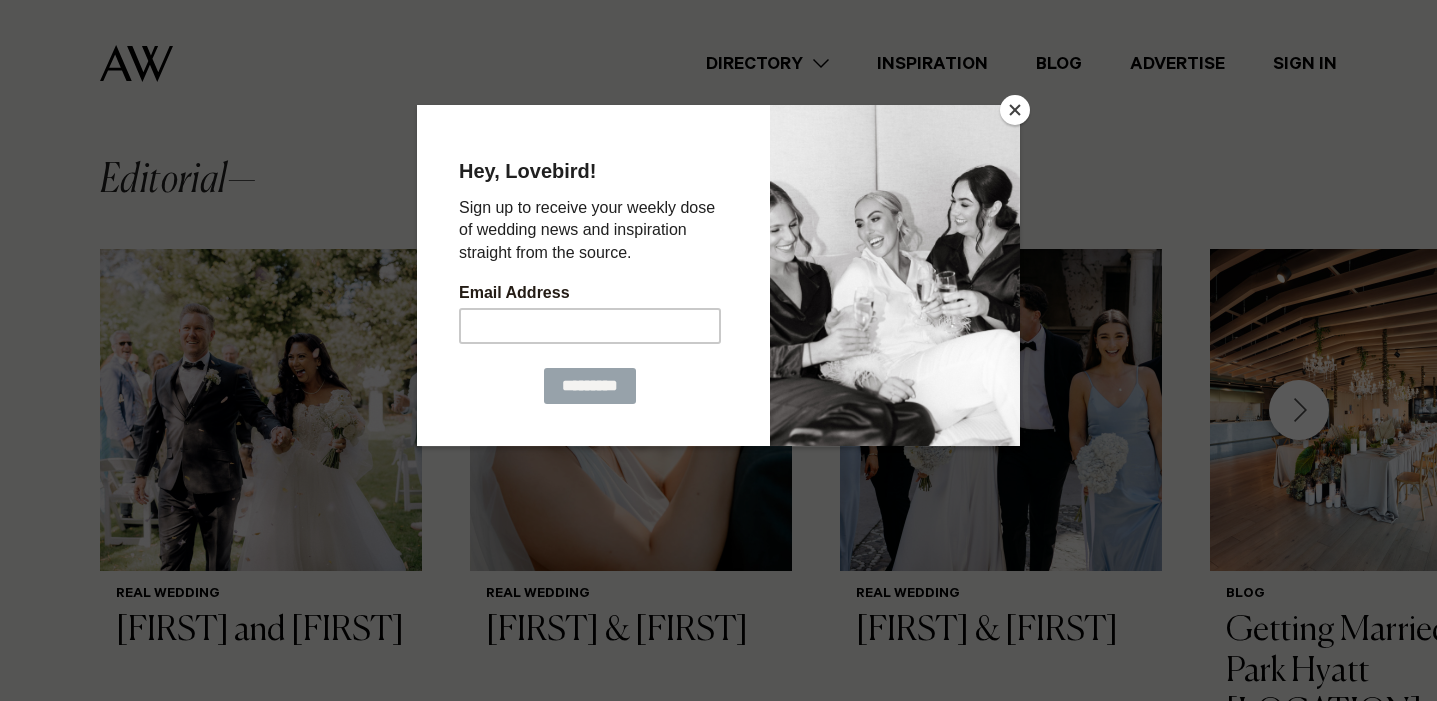 scroll, scrollTop: 1353, scrollLeft: 0, axis: vertical 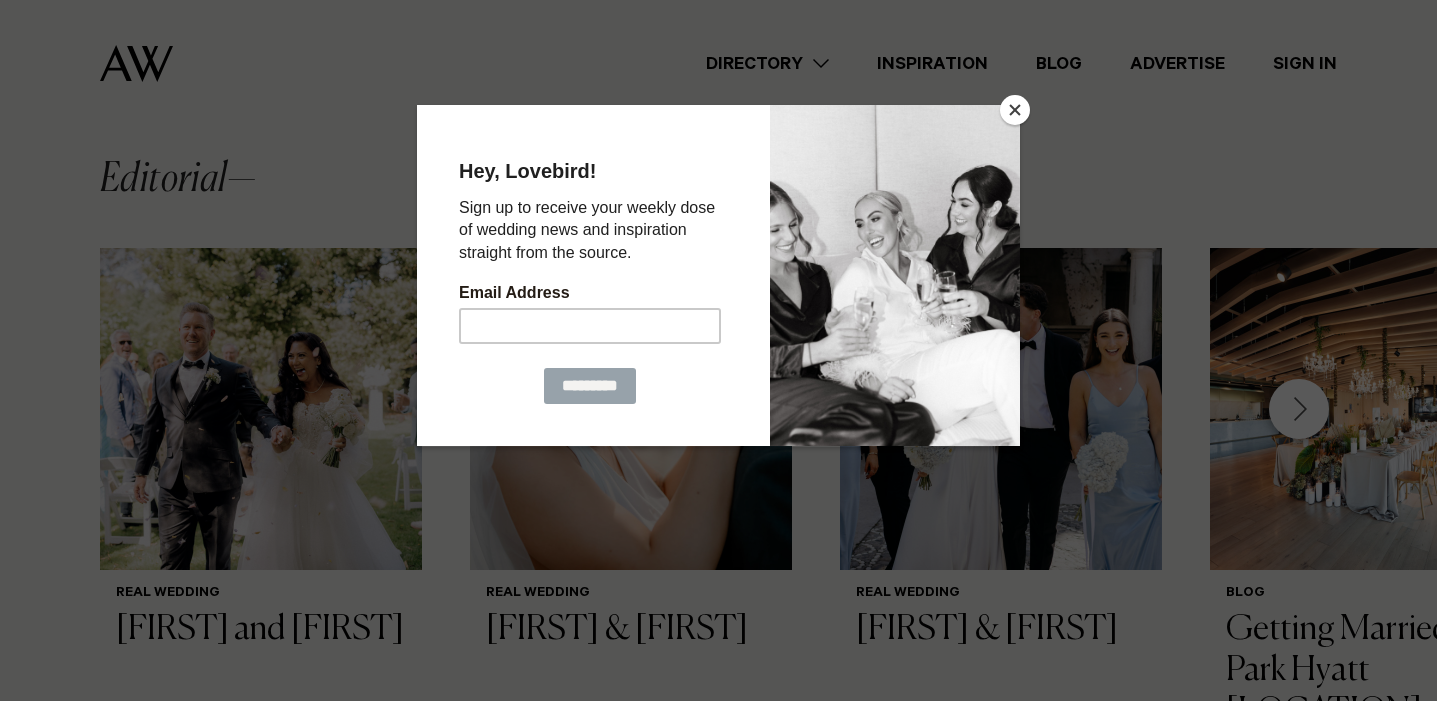 click at bounding box center [1015, 110] 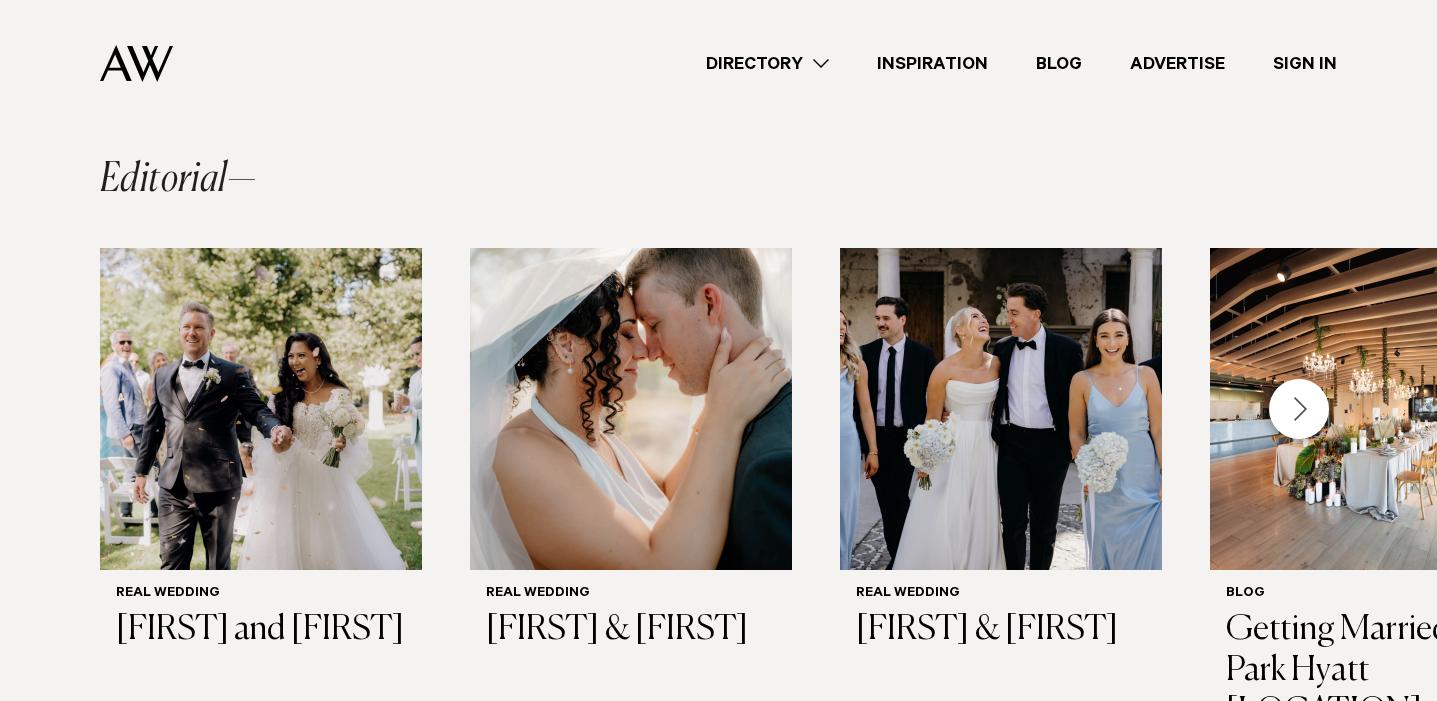 click on "Directory" at bounding box center [767, 64] 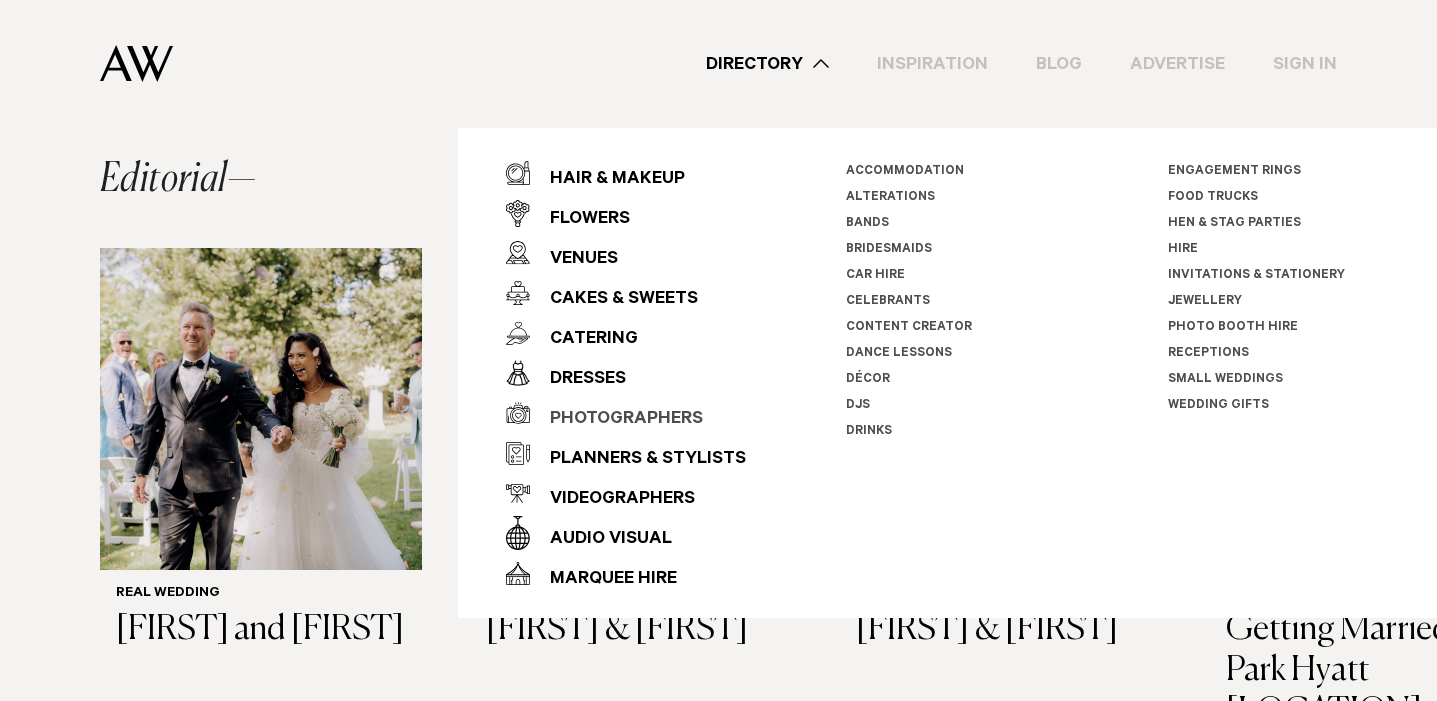 click on "Photographers" at bounding box center [616, 420] 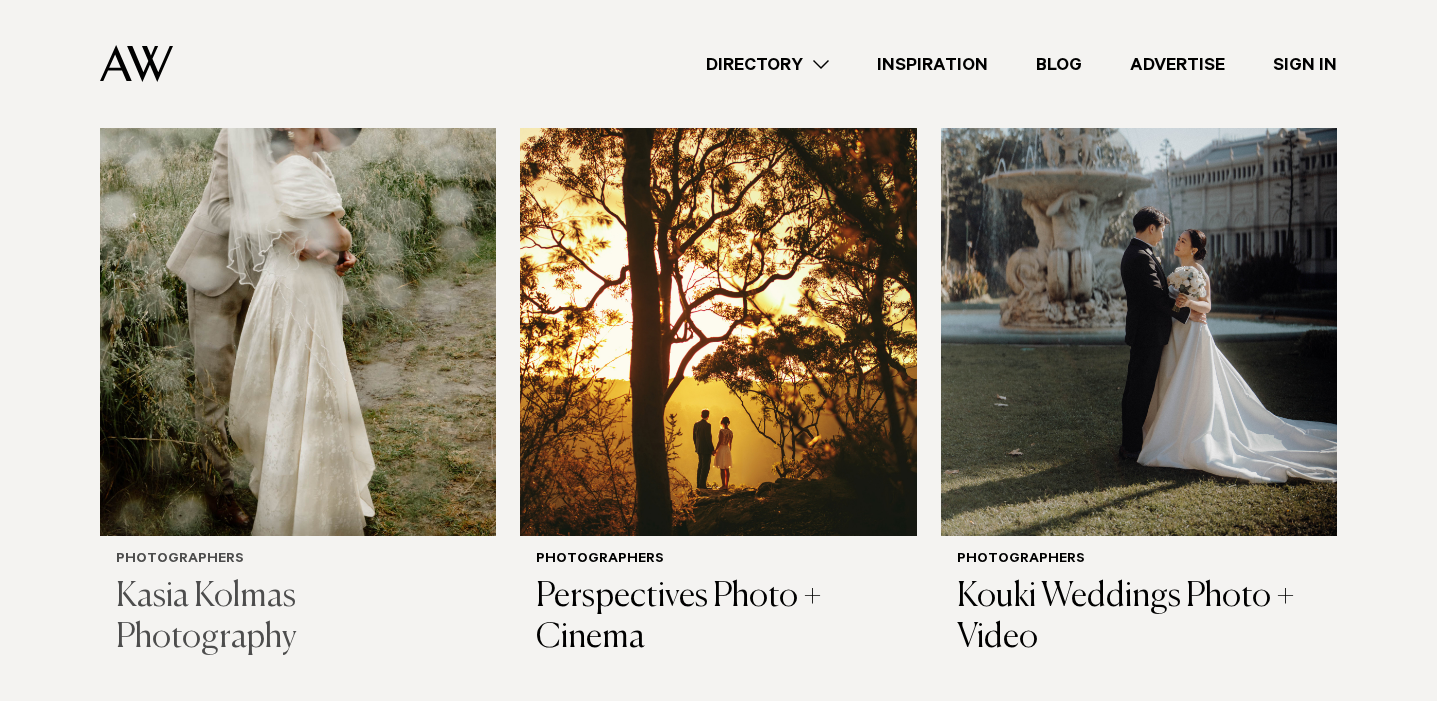 scroll, scrollTop: 818, scrollLeft: 0, axis: vertical 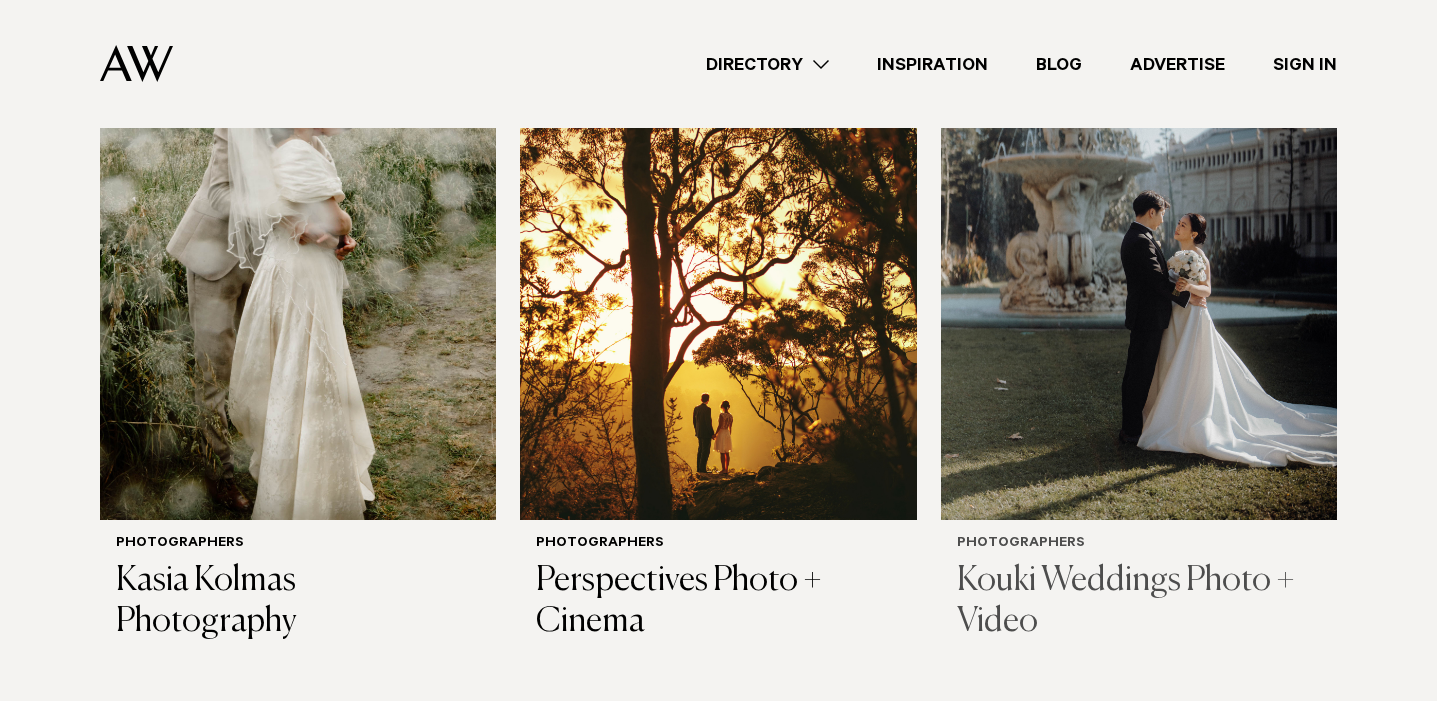 click on "Kouki Weddings
Photo + Video" at bounding box center (1139, 602) 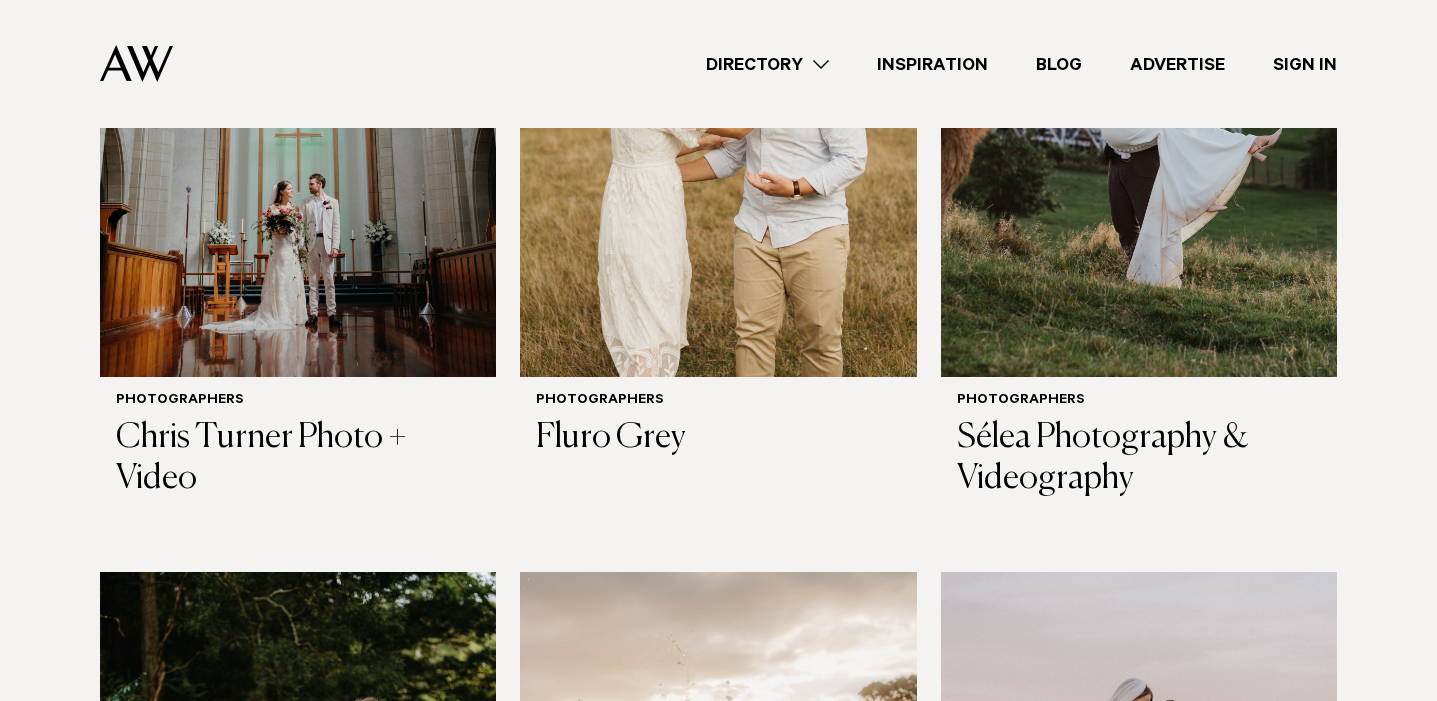 scroll, scrollTop: 1690, scrollLeft: 0, axis: vertical 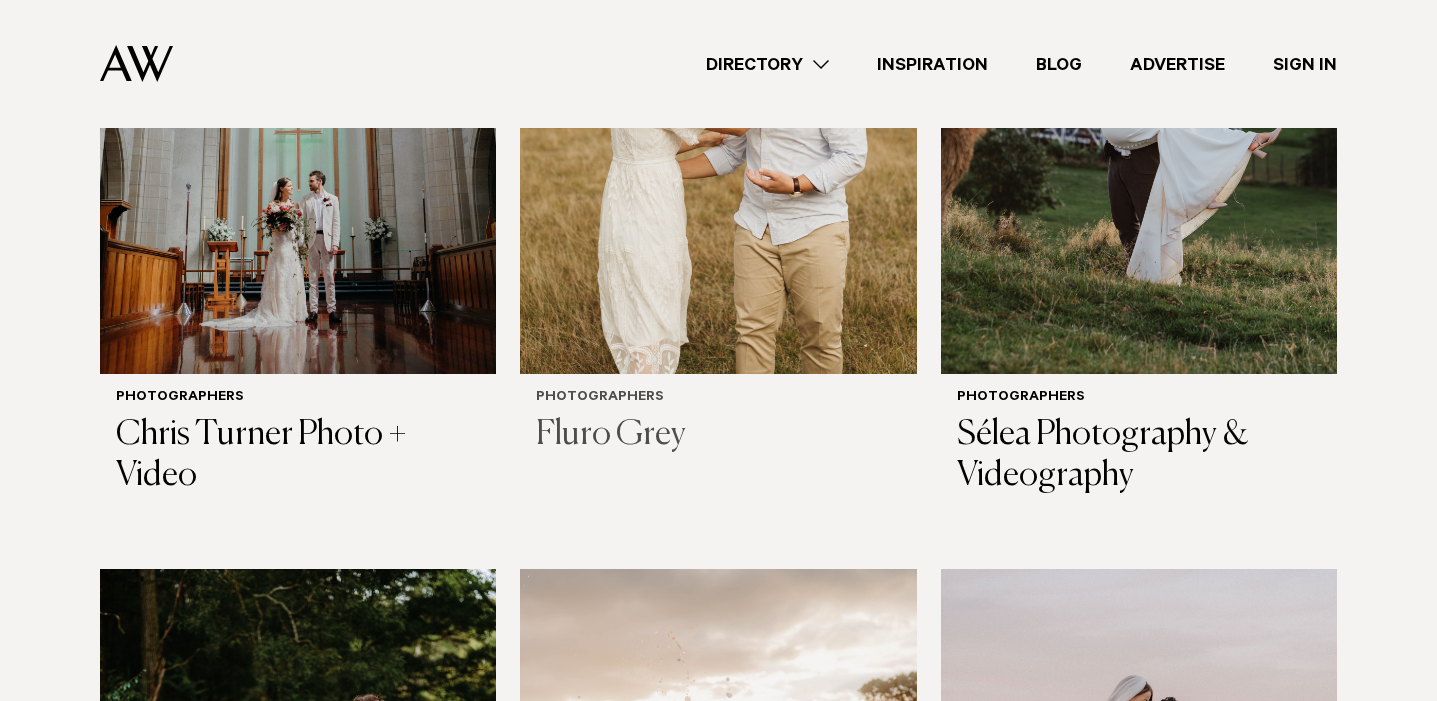 click on "Fluro Grey" at bounding box center (718, 435) 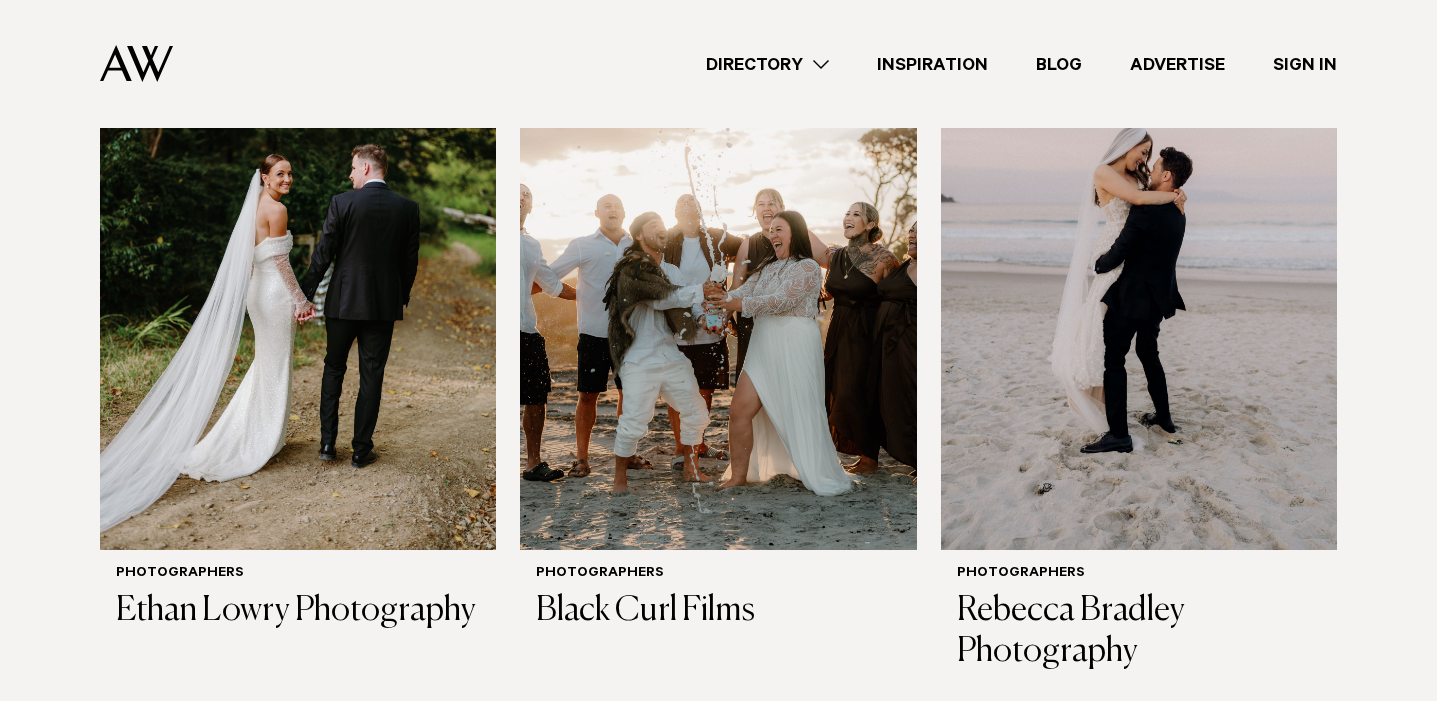 scroll, scrollTop: 2239, scrollLeft: 0, axis: vertical 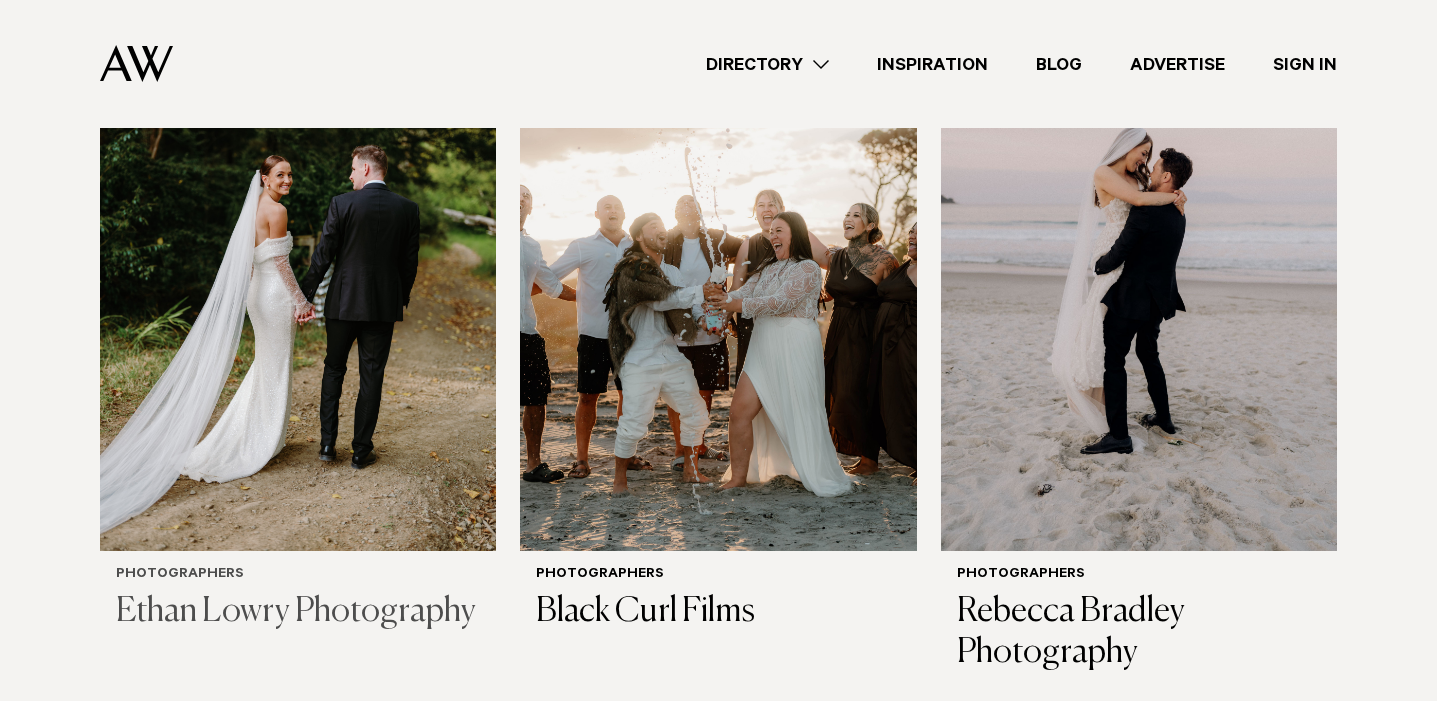 click on "Ethan Lowry Photography" at bounding box center [298, 612] 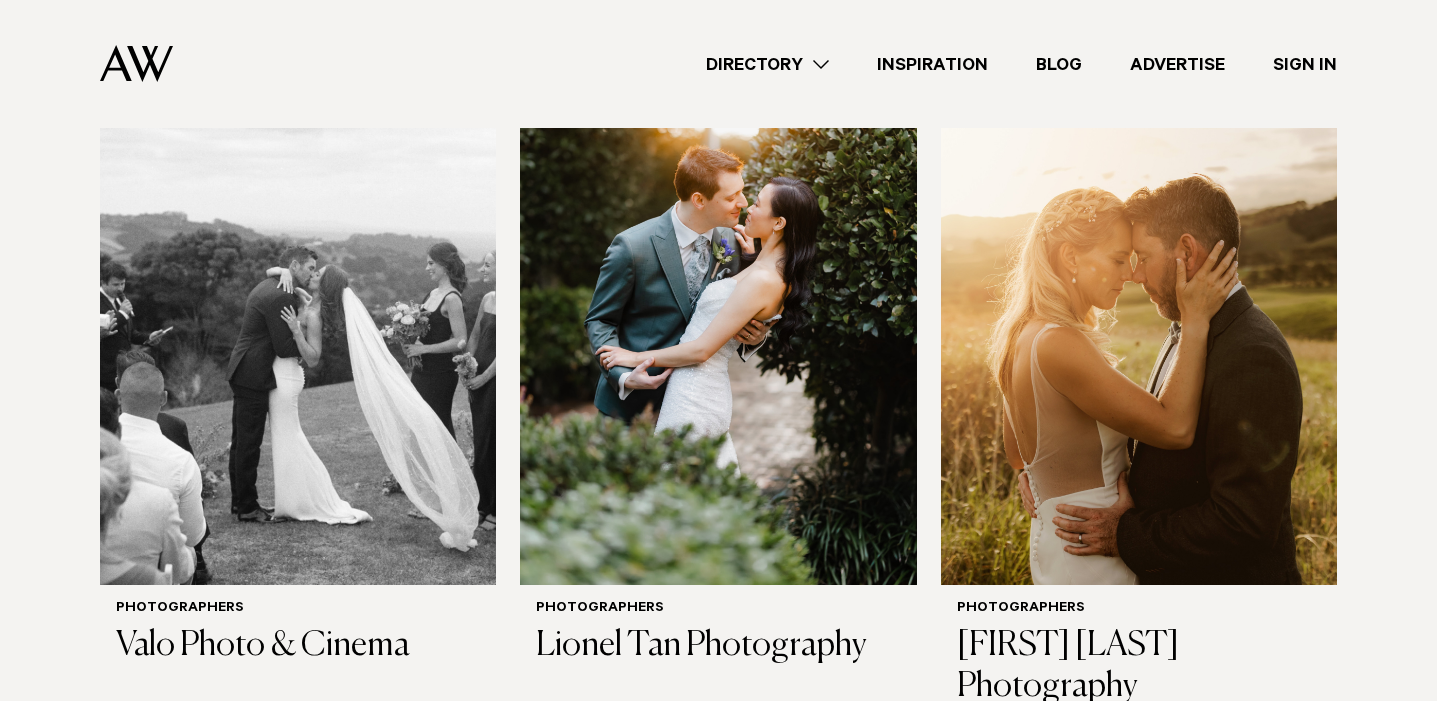 scroll, scrollTop: 5030, scrollLeft: 0, axis: vertical 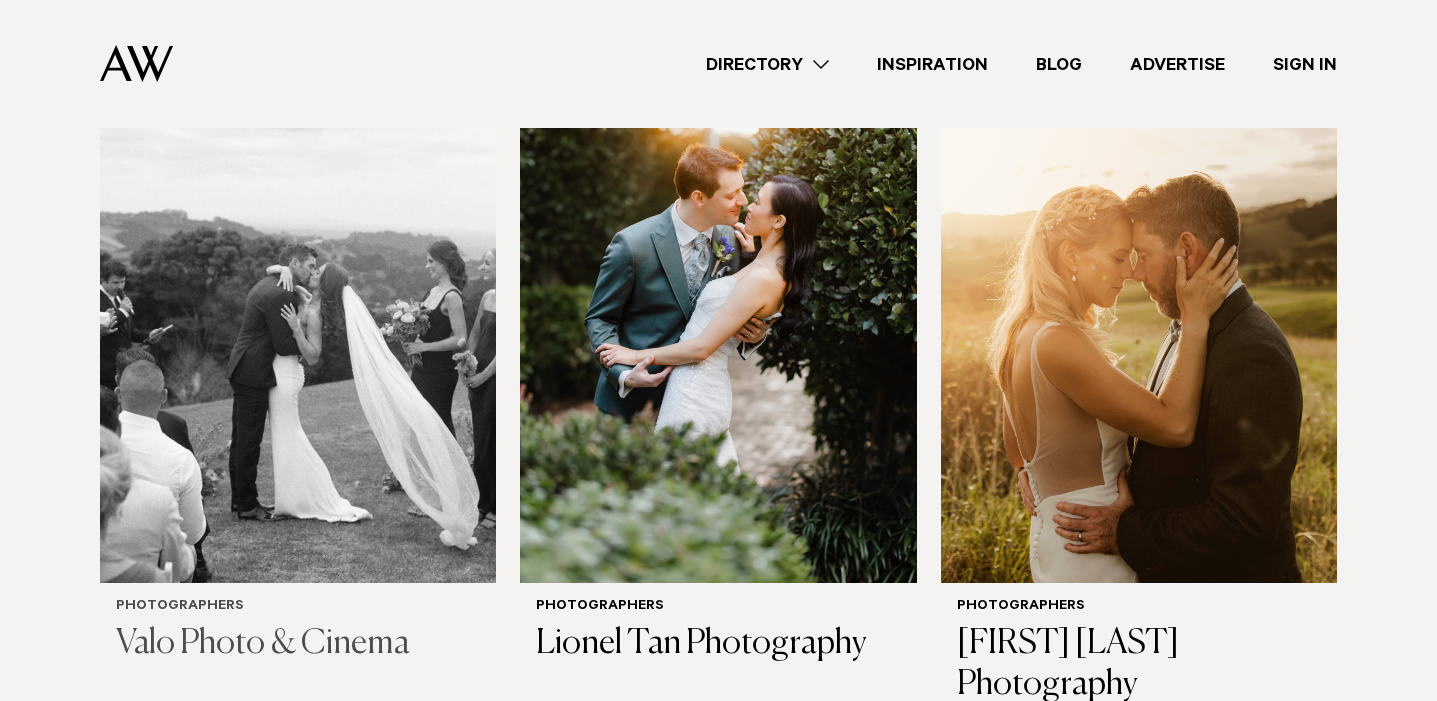 click on "Valo Photo & Cinema" at bounding box center [298, 644] 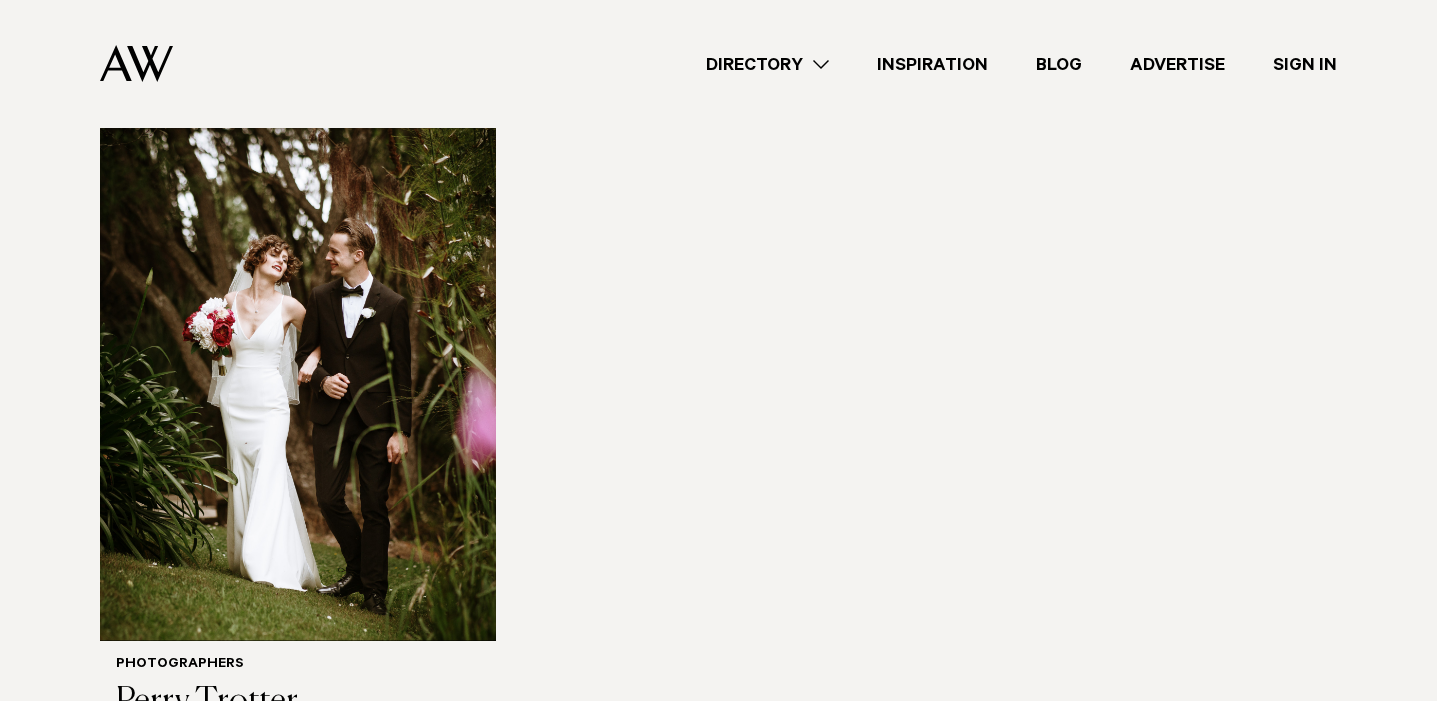 scroll, scrollTop: 7150, scrollLeft: 0, axis: vertical 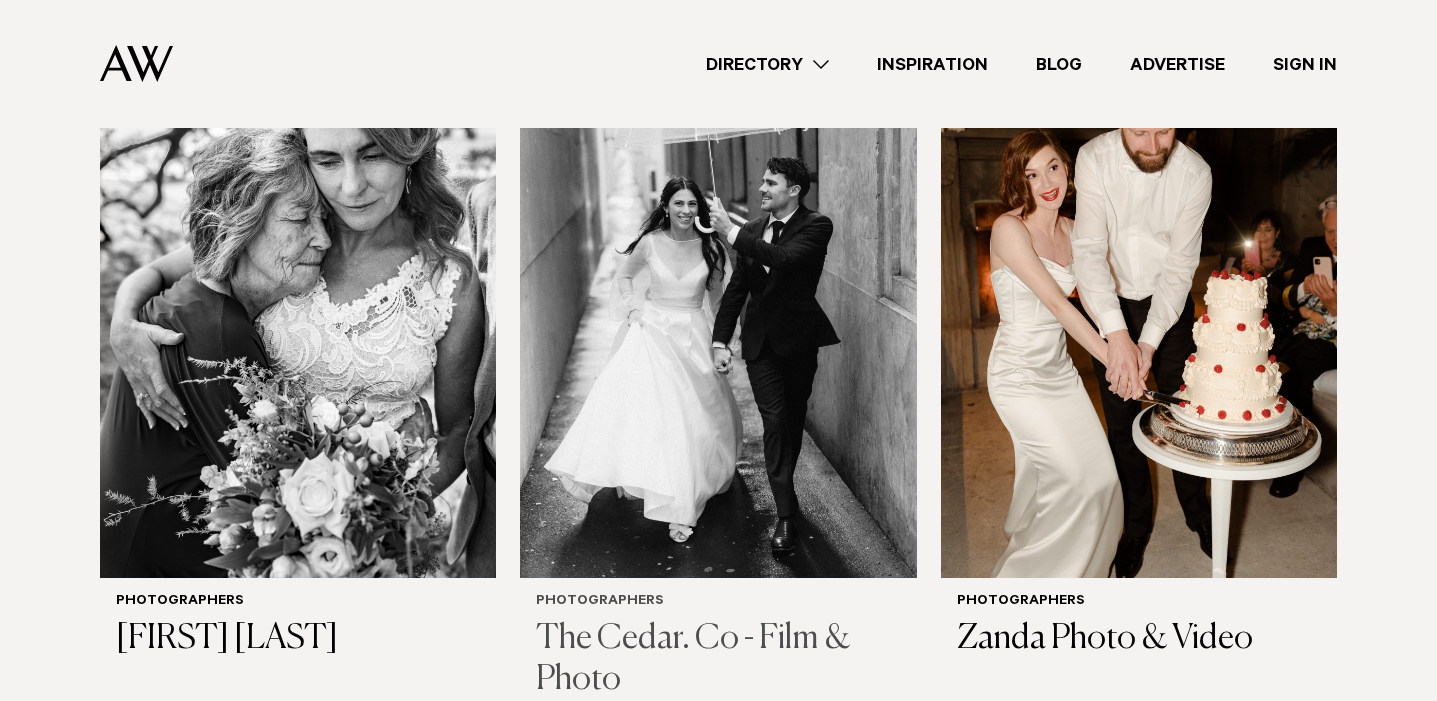 click on "The Cedar. Co -   Film & Photo" at bounding box center (718, 660) 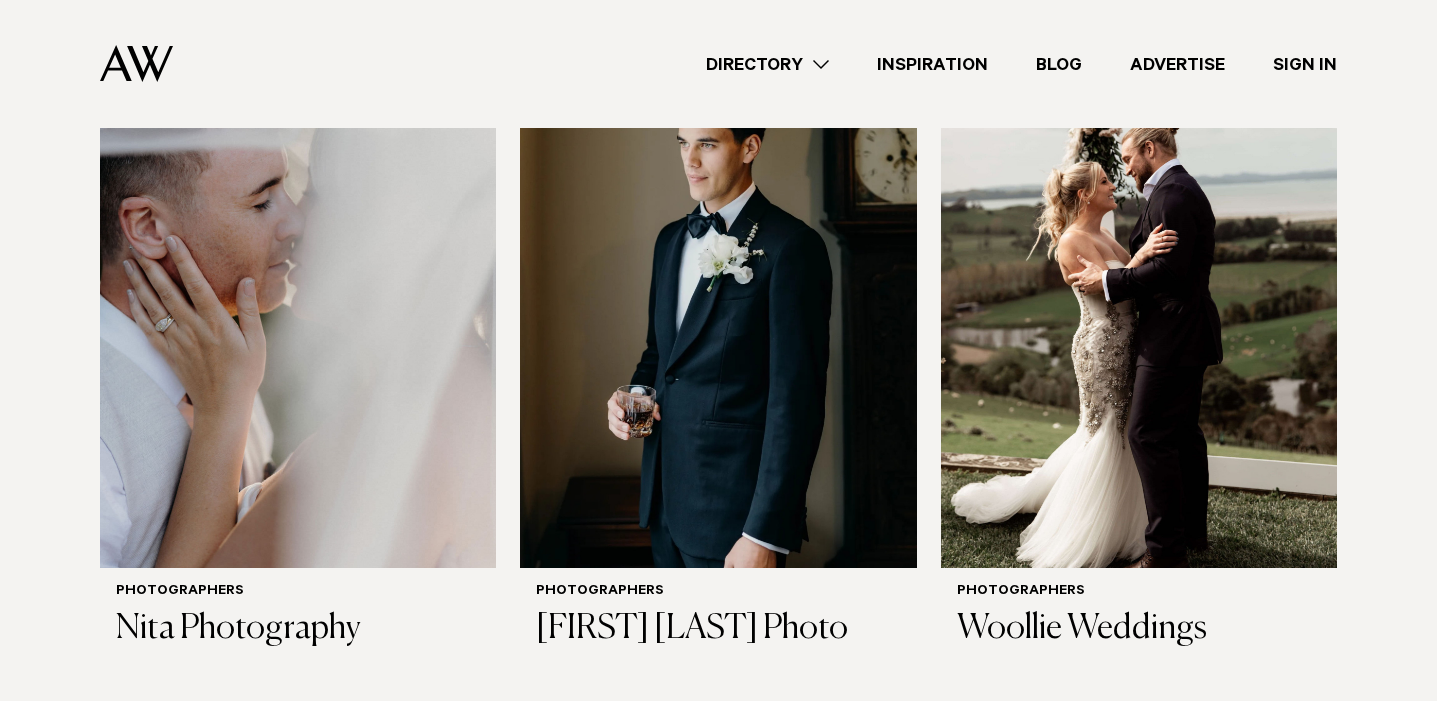 scroll, scrollTop: 4362, scrollLeft: 0, axis: vertical 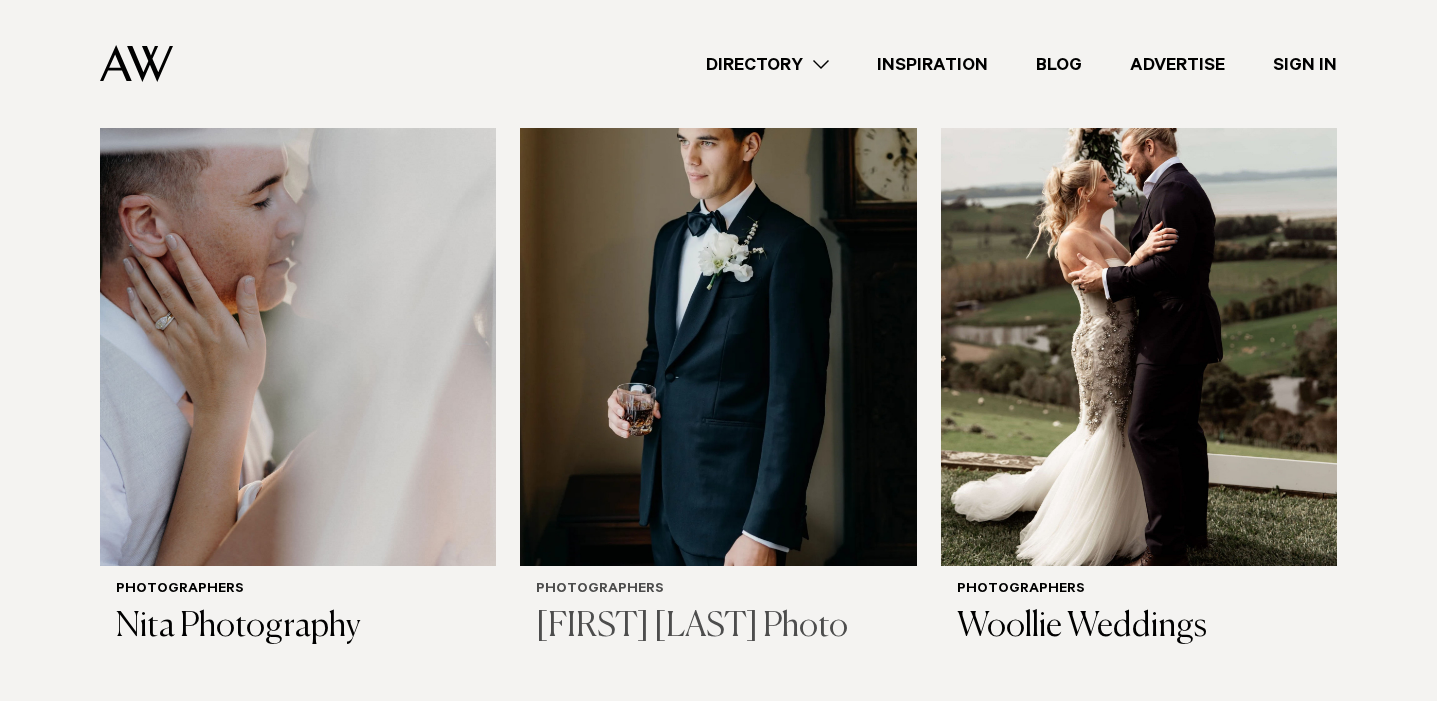click on "Ryan Watts
Photo" at bounding box center (718, 627) 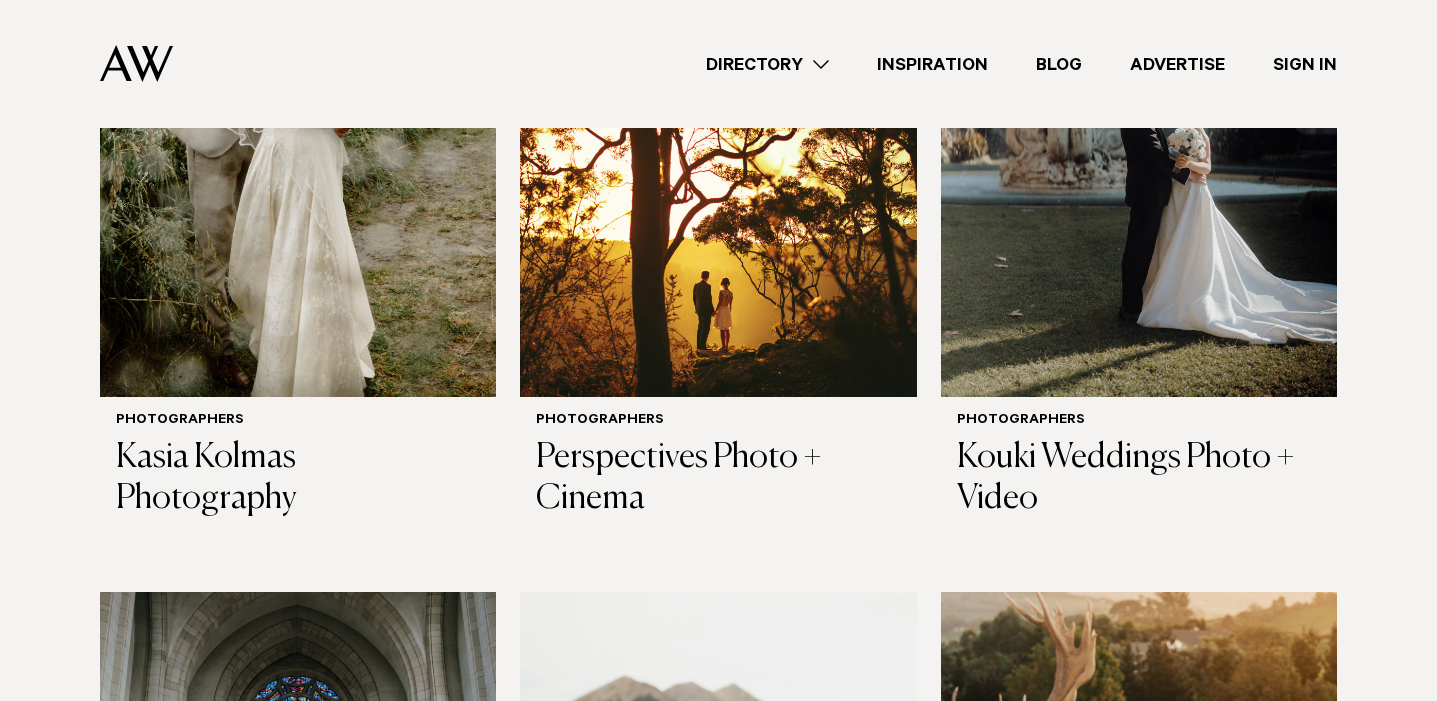 scroll, scrollTop: 933, scrollLeft: 0, axis: vertical 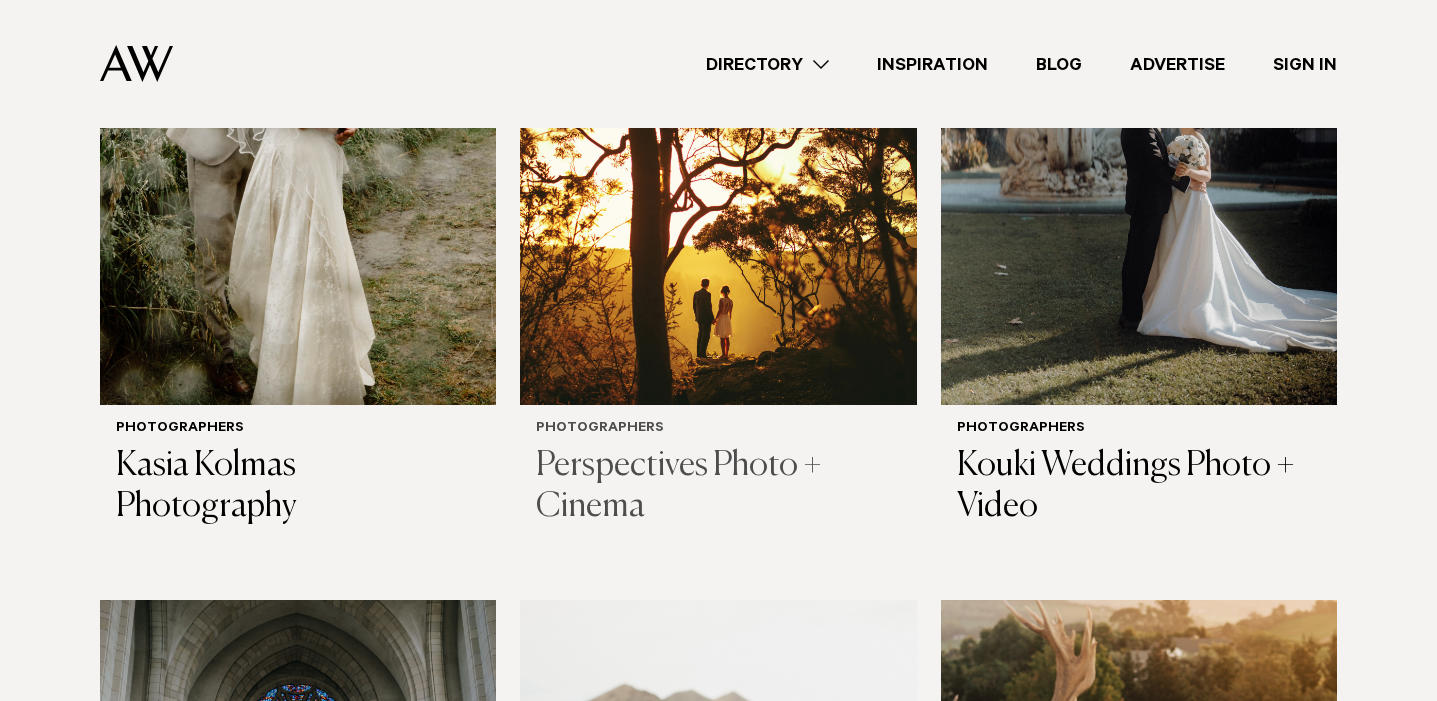 click on "Perspectives Photo + Cinema" at bounding box center [718, 487] 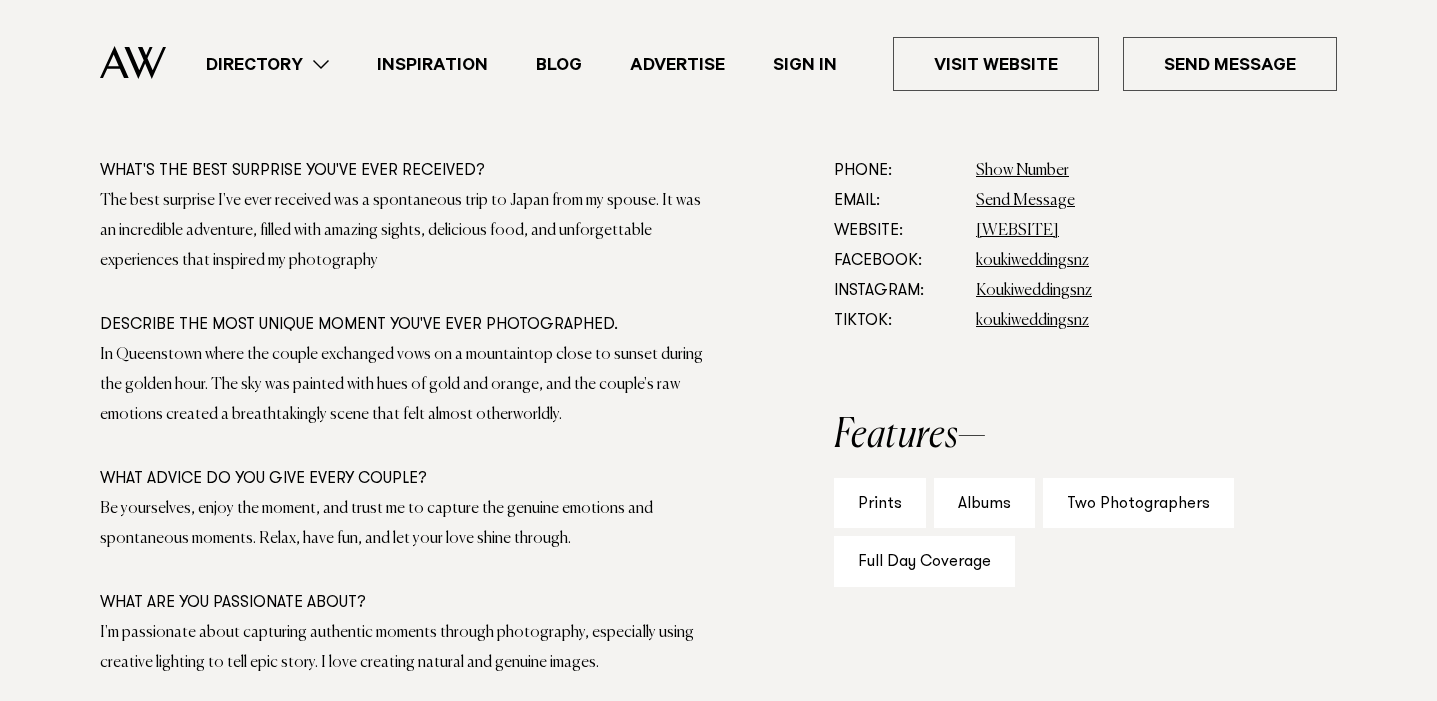 scroll, scrollTop: 1196, scrollLeft: 0, axis: vertical 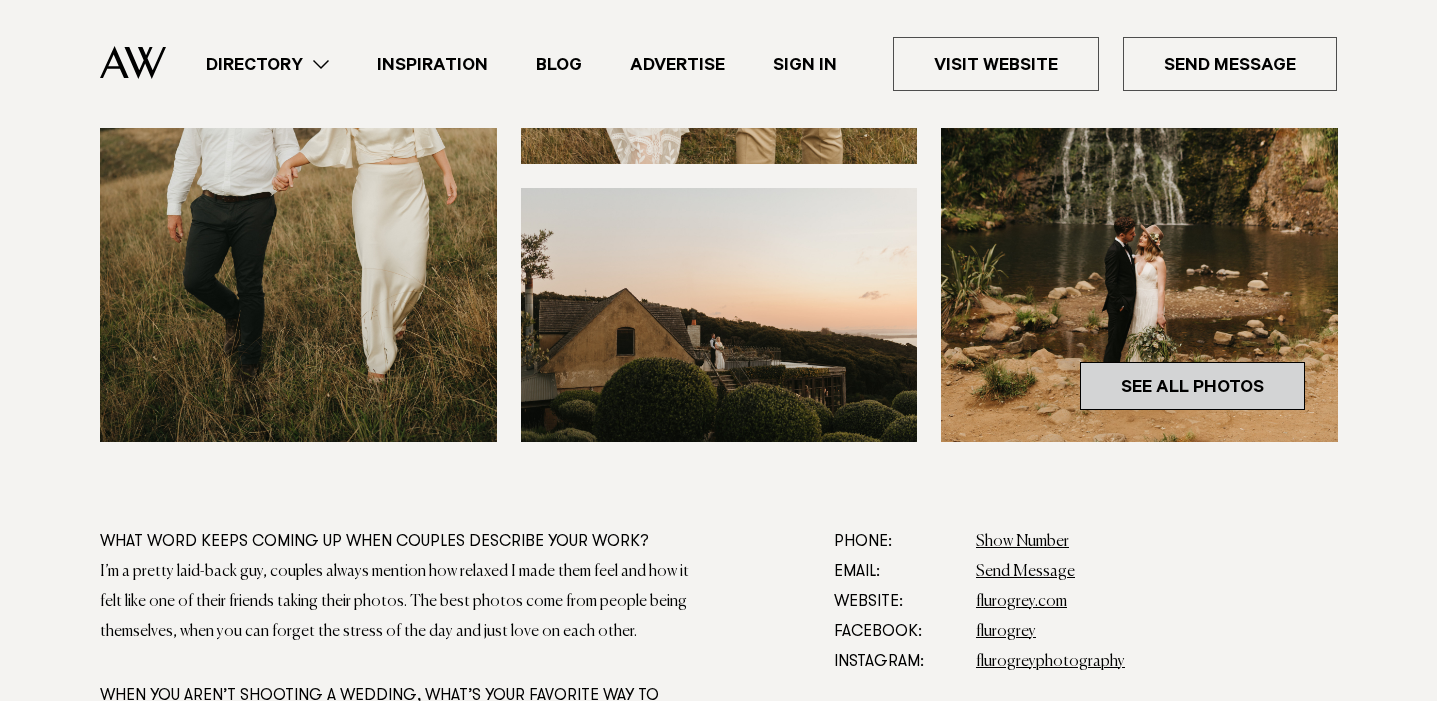 click on "See All Photos" at bounding box center [1192, 386] 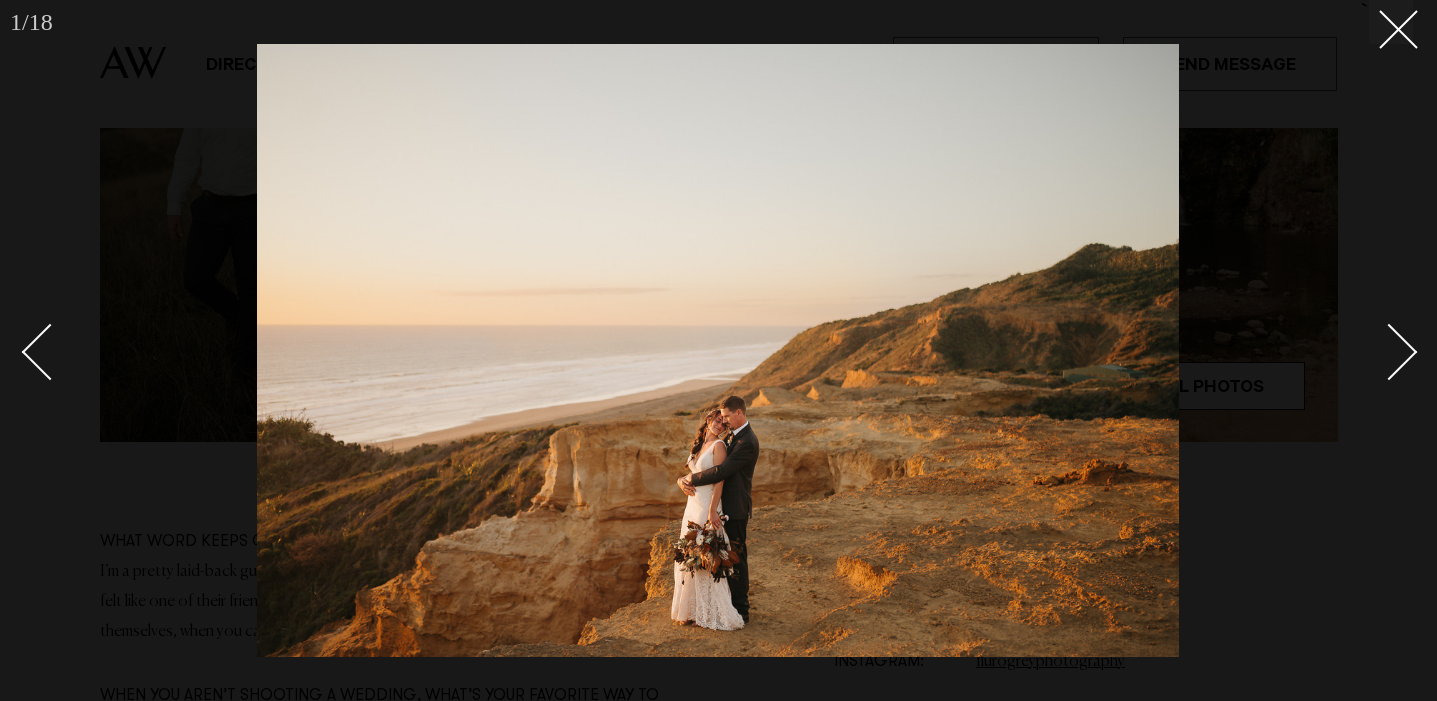 click at bounding box center [1378, 351] 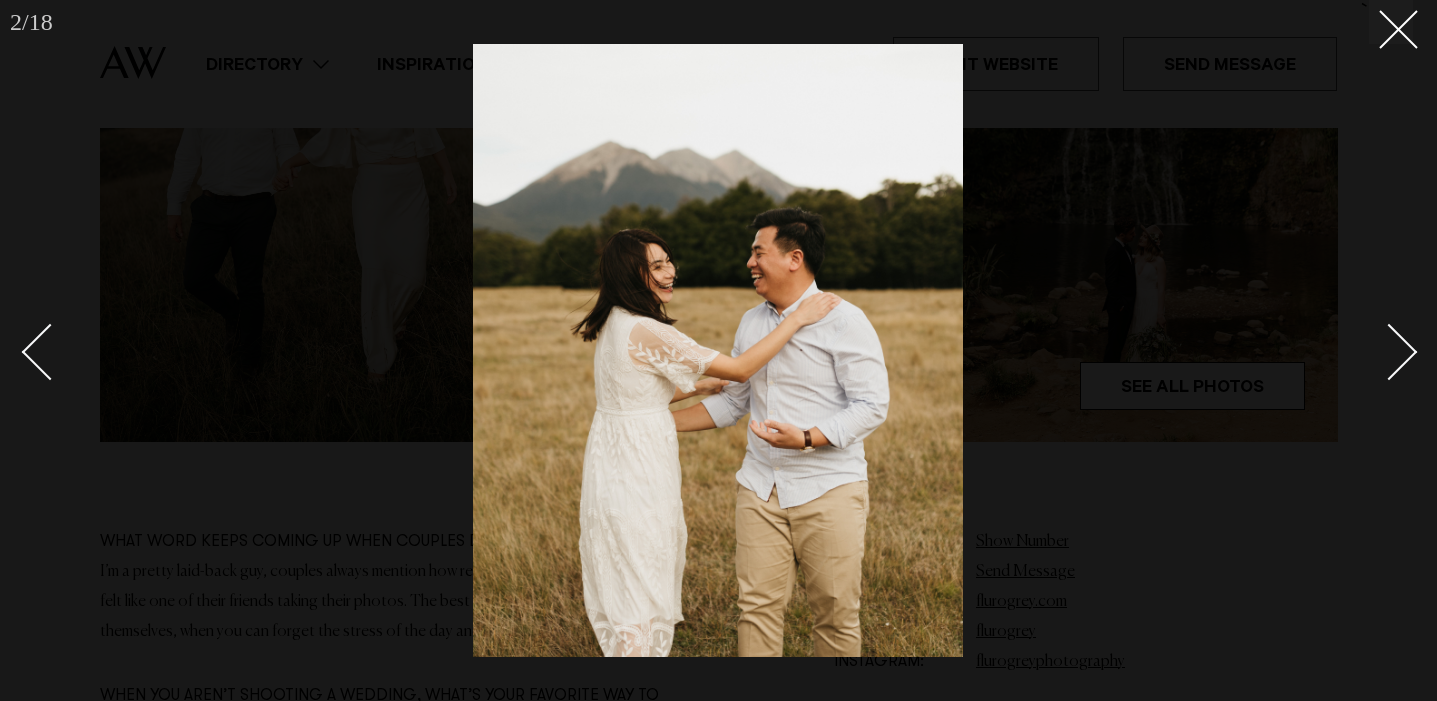 click at bounding box center [1389, 351] 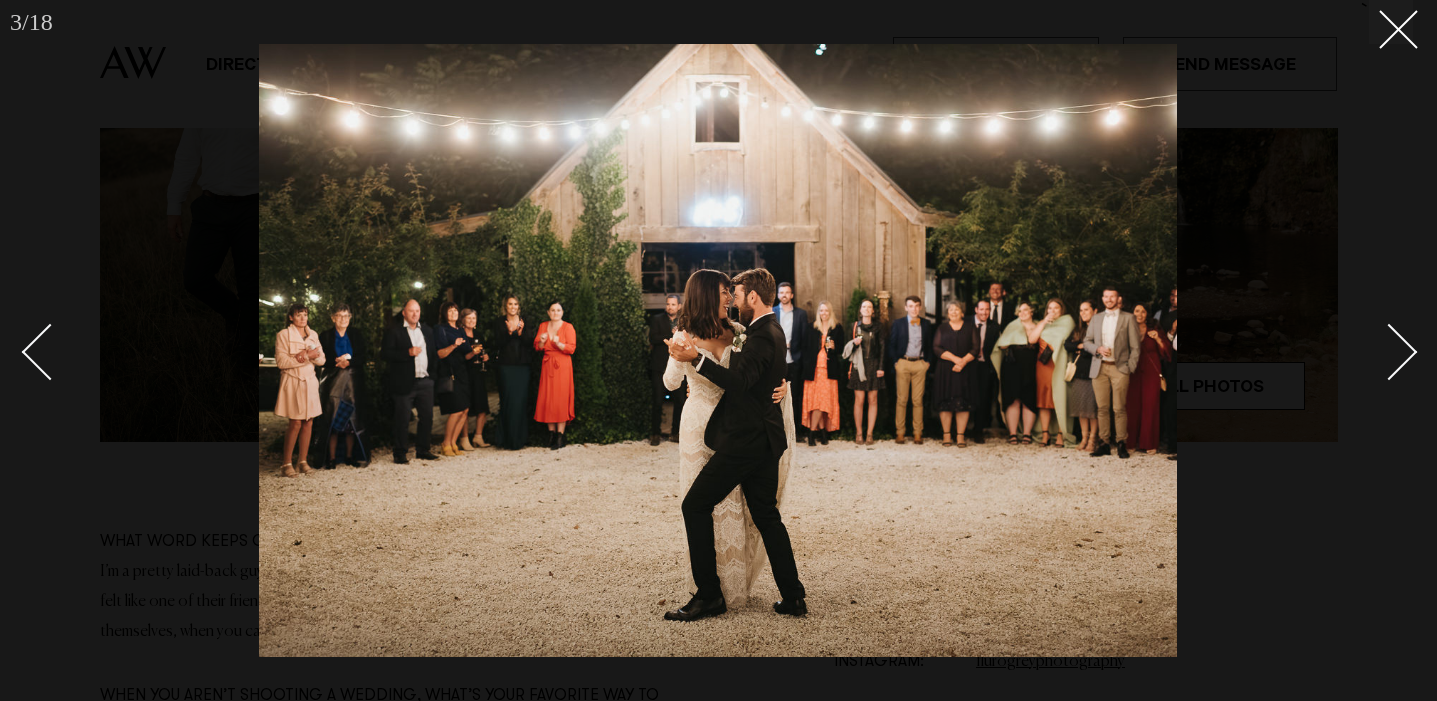 click at bounding box center [1389, 351] 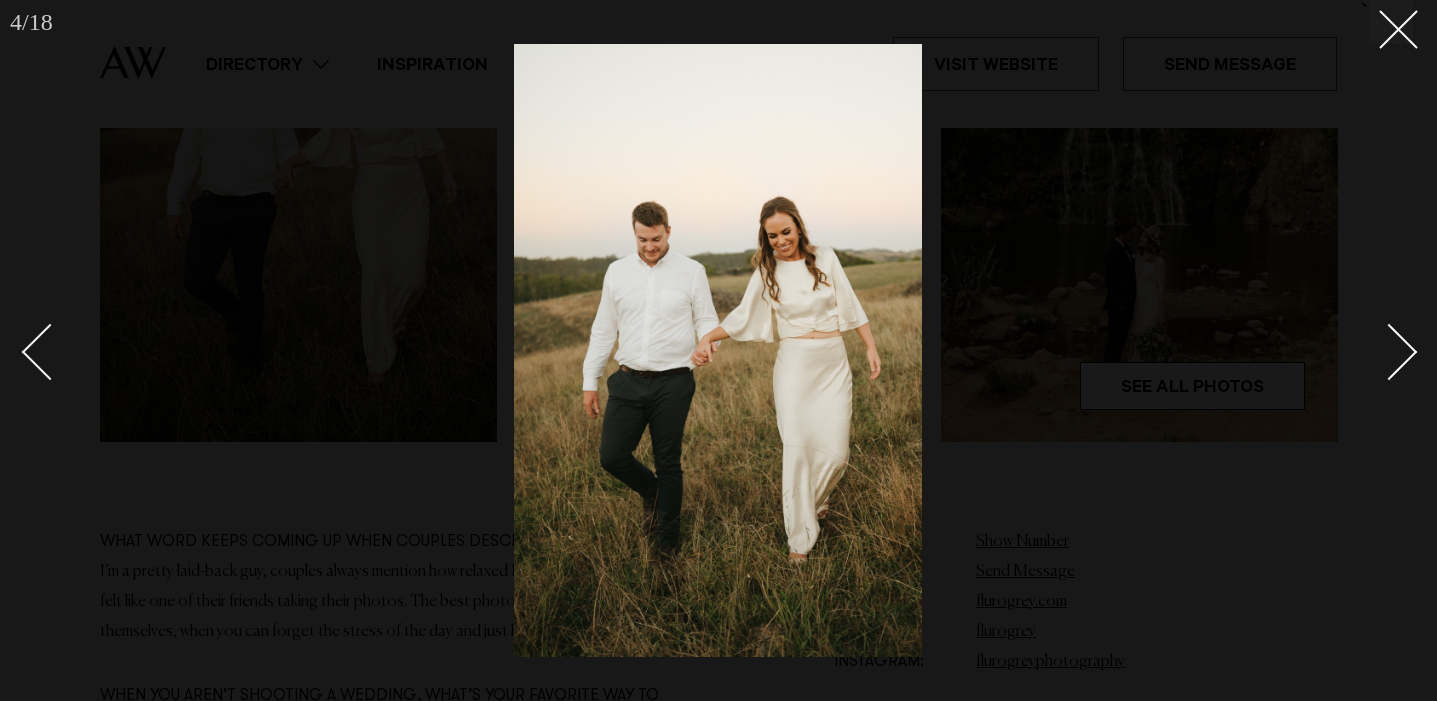 click at bounding box center [1389, 351] 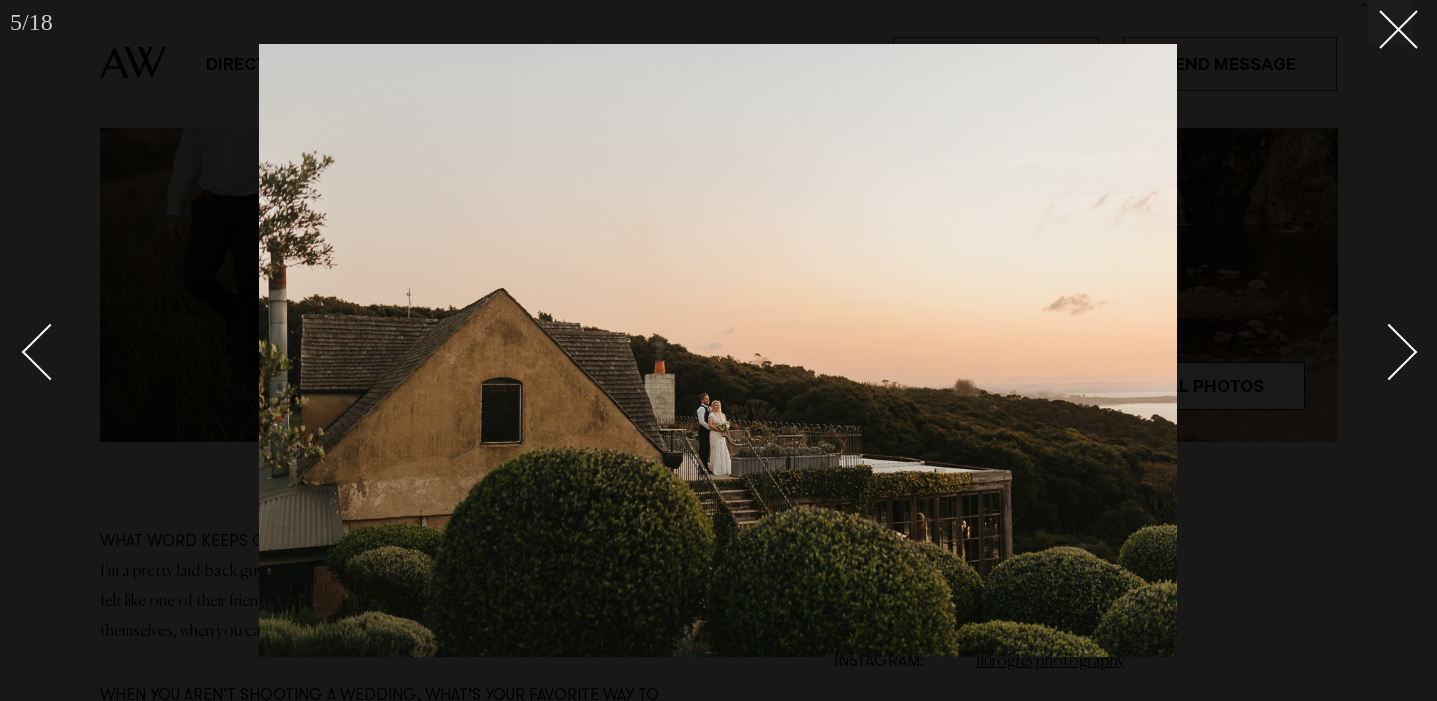 click at bounding box center (1389, 351) 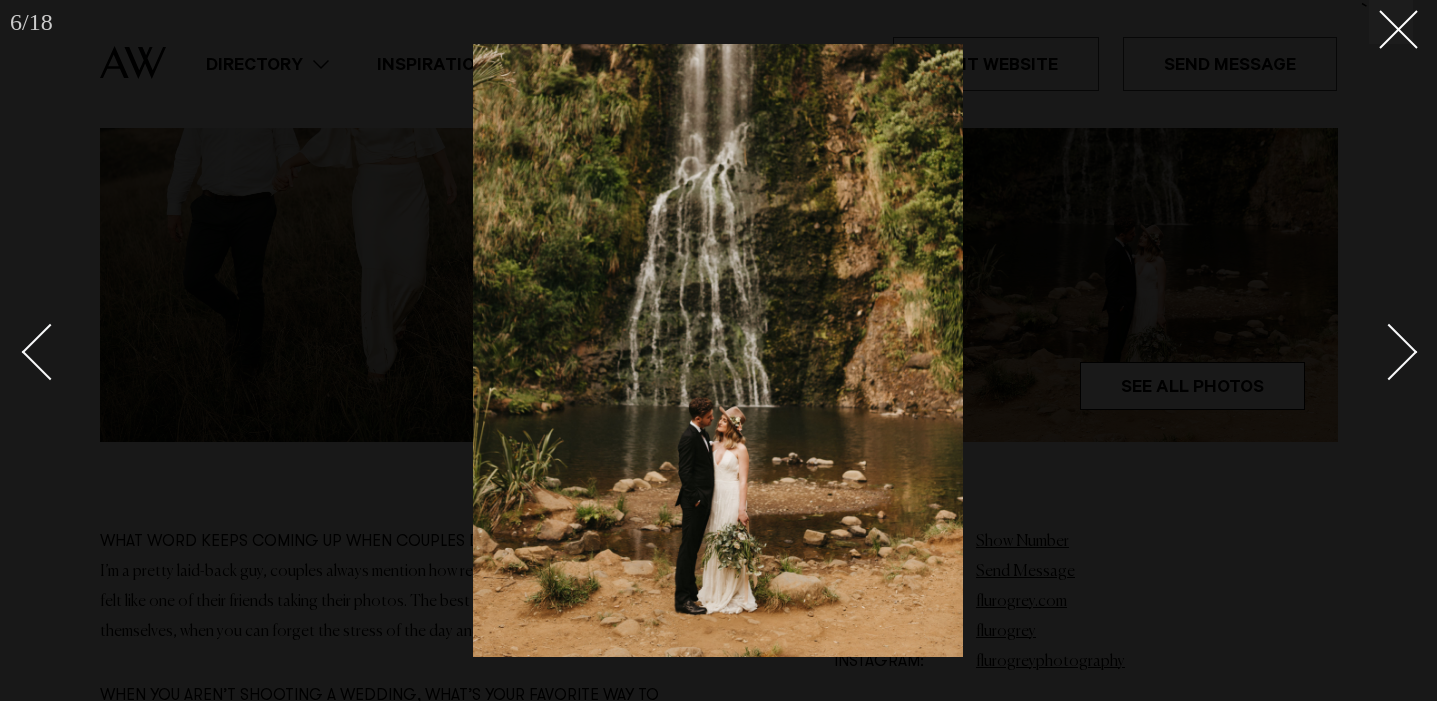 click at bounding box center (1389, 351) 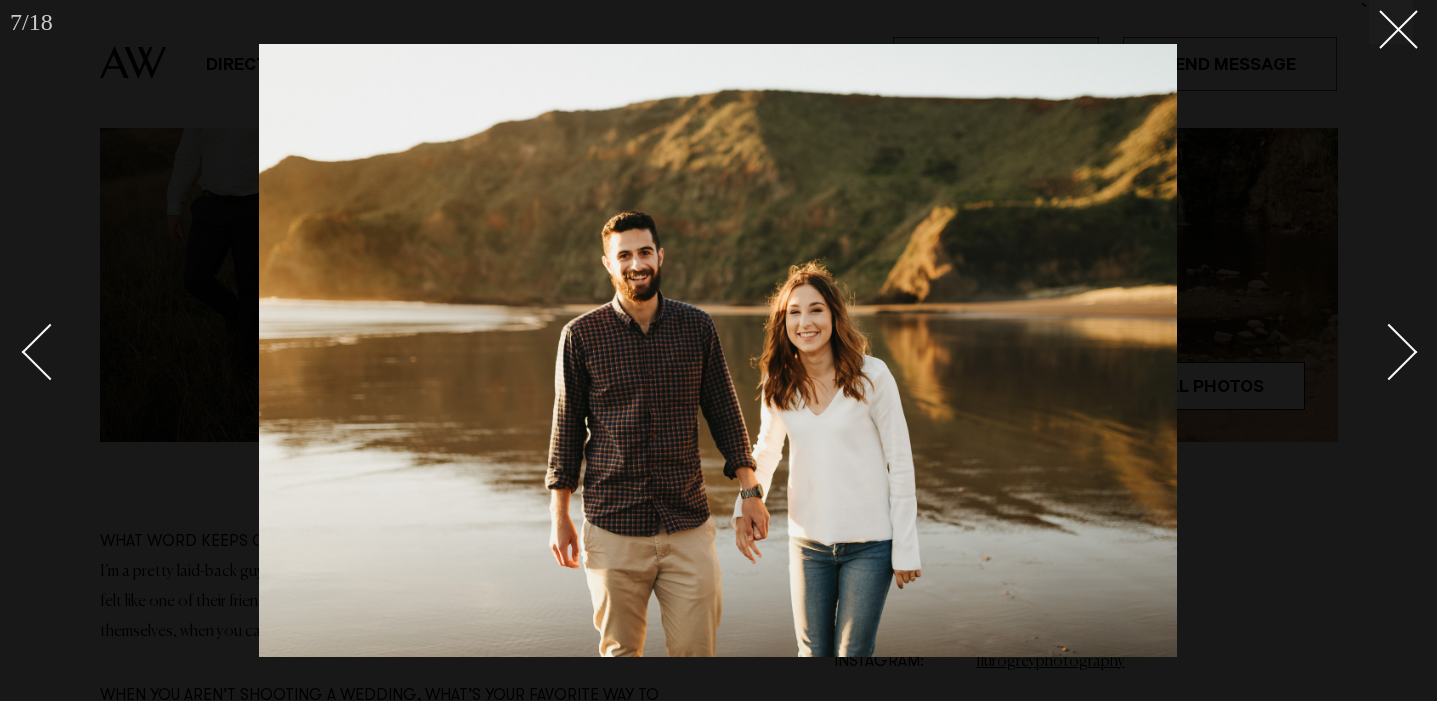 click at bounding box center (1389, 351) 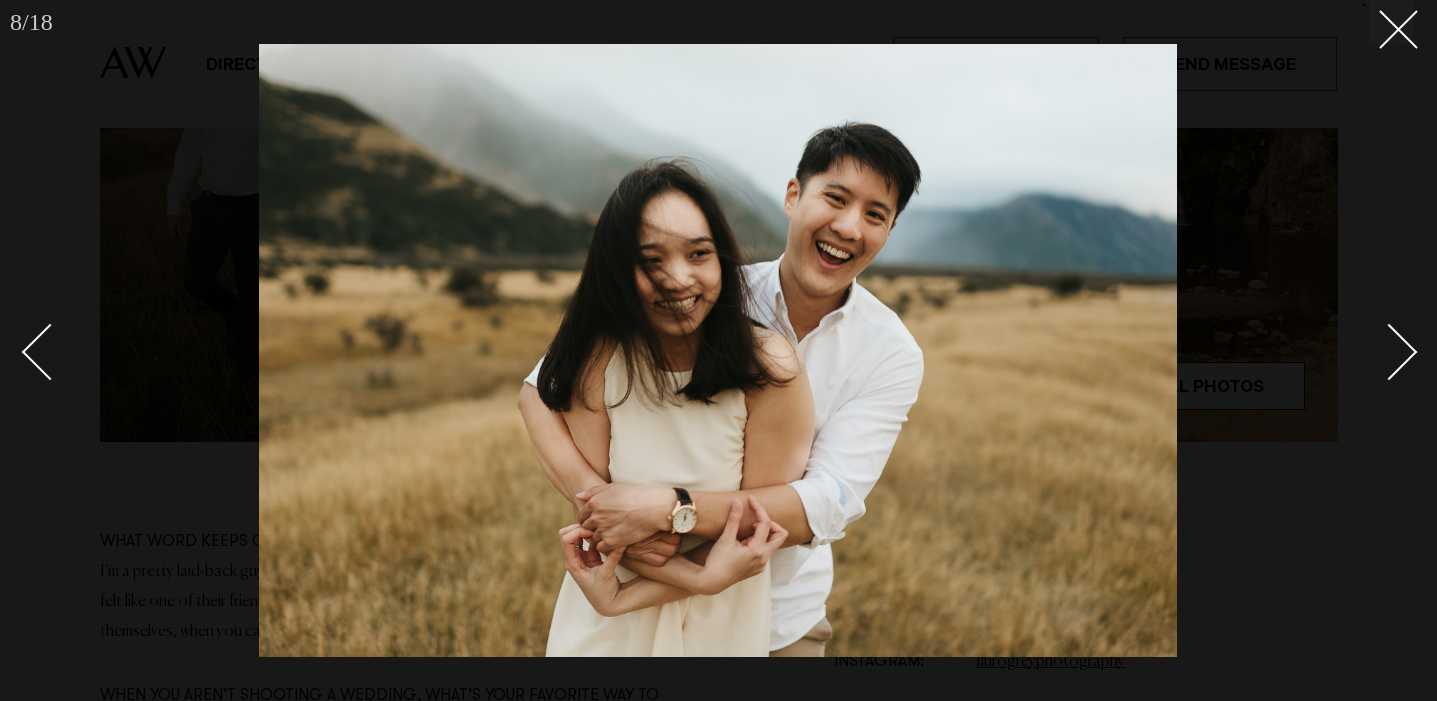 click at bounding box center (1389, 351) 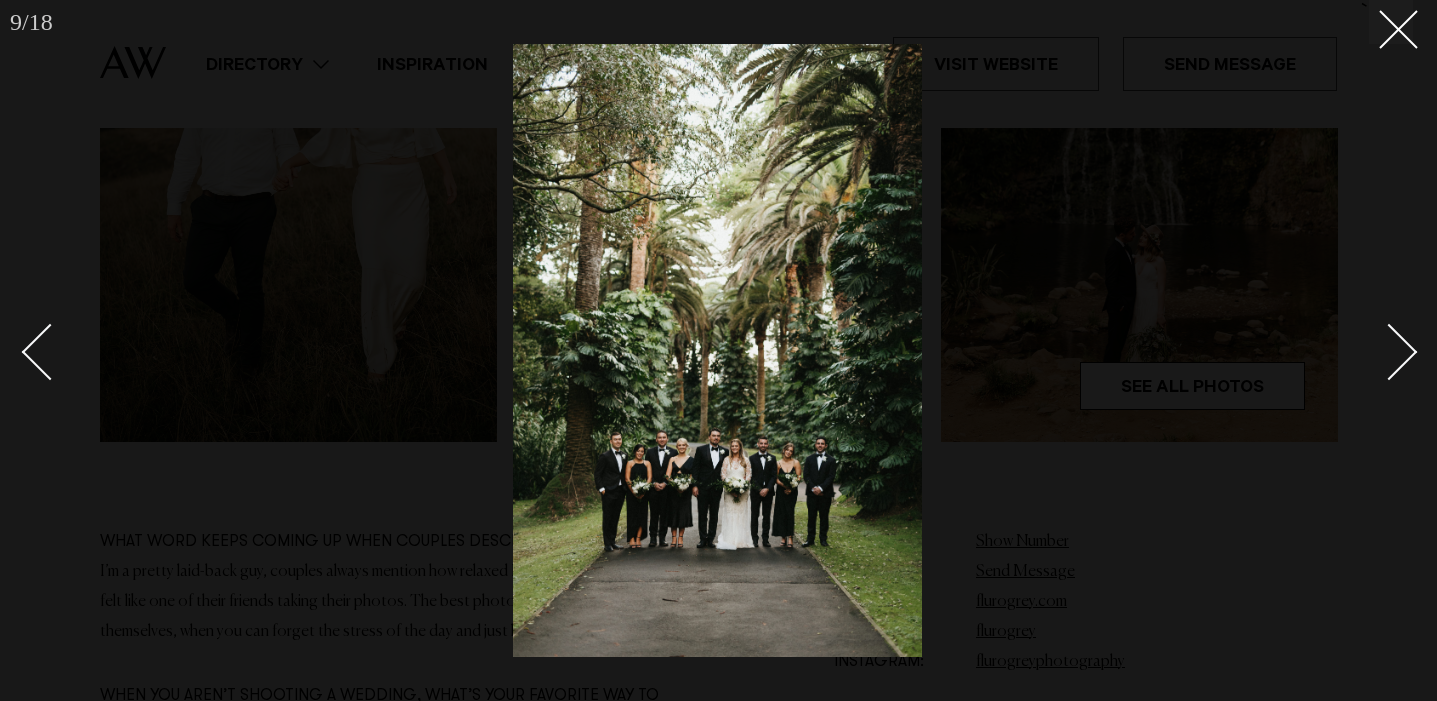click at bounding box center (1389, 351) 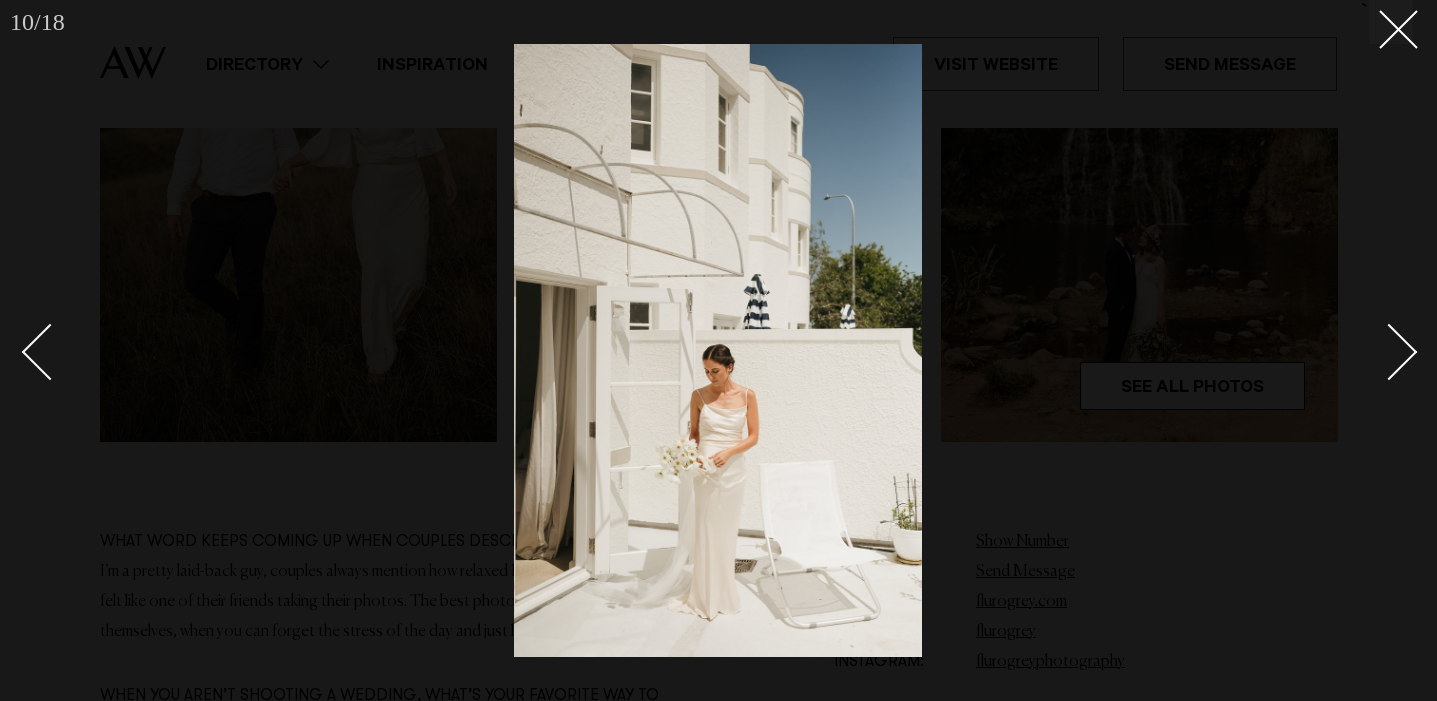 click at bounding box center (1389, 351) 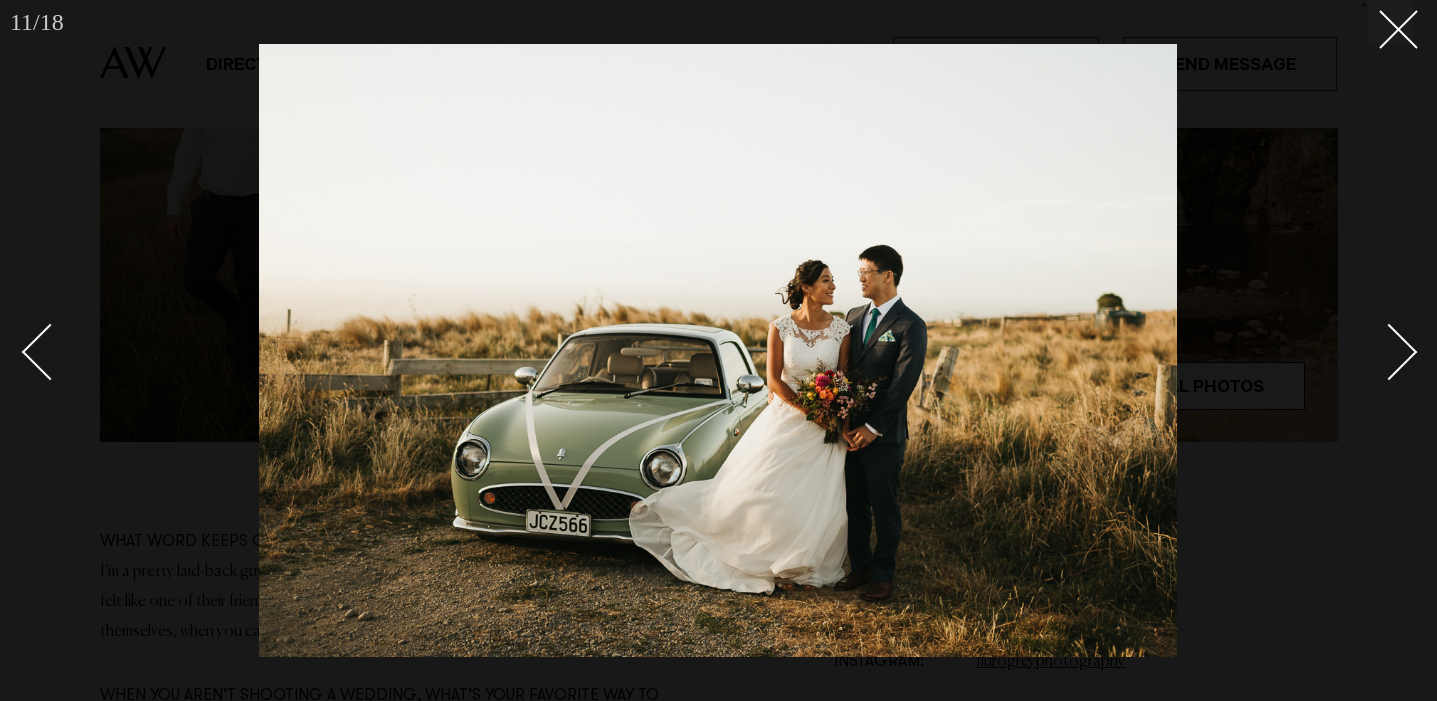 click at bounding box center [1389, 351] 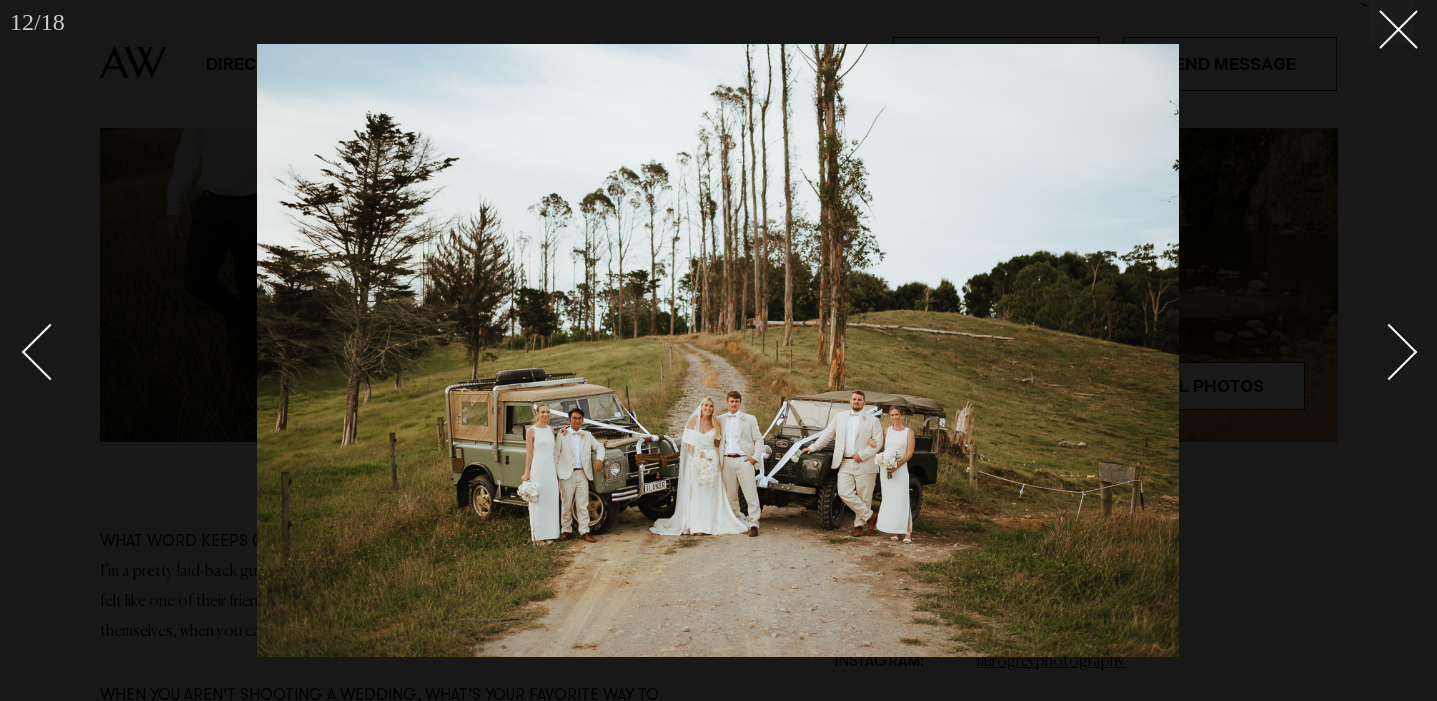 click at bounding box center [1389, 351] 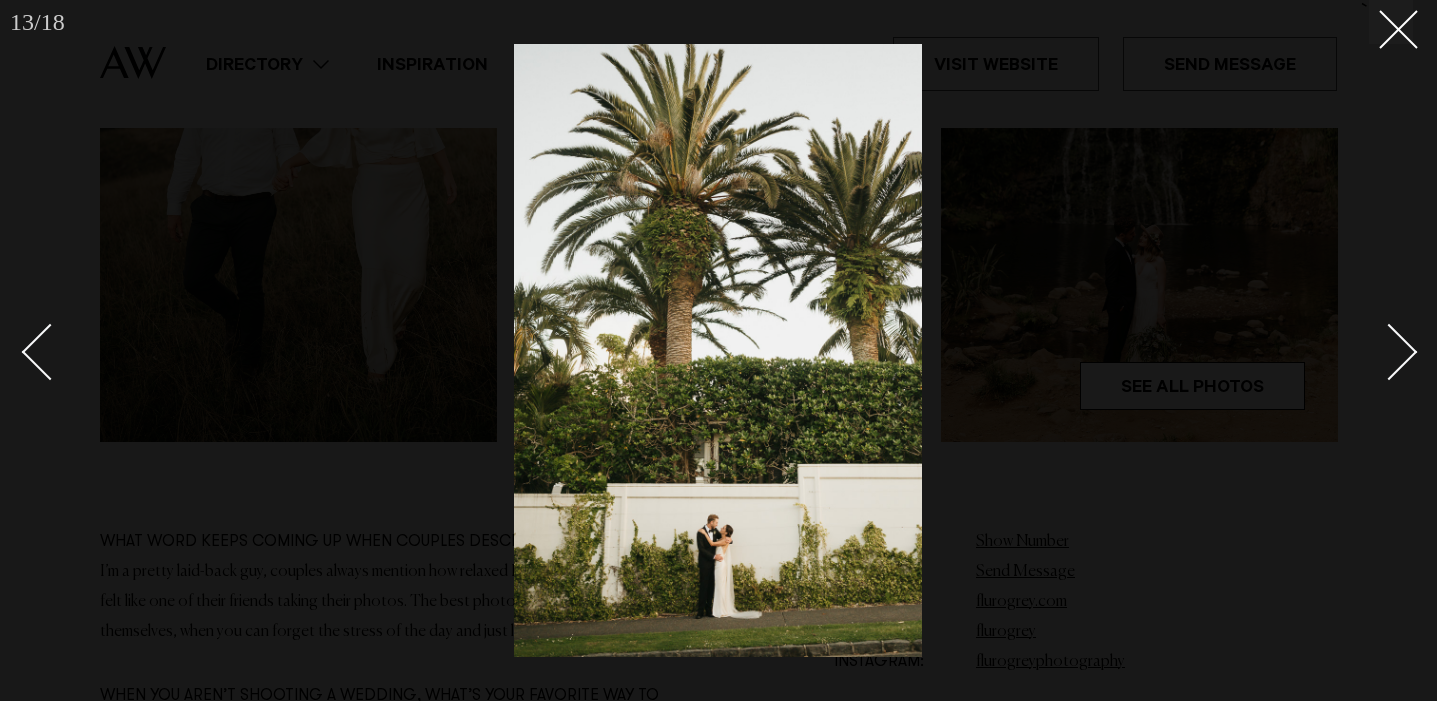click at bounding box center (1389, 351) 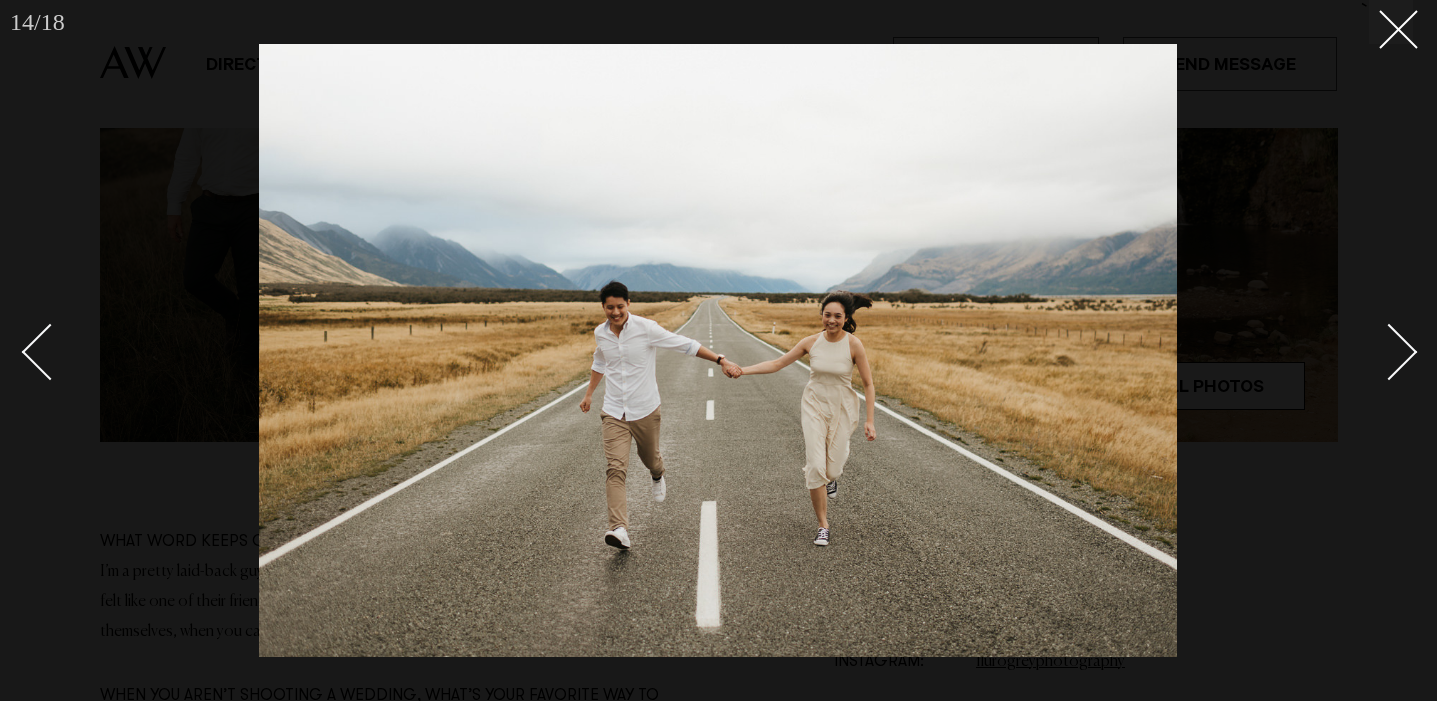 click at bounding box center (1389, 351) 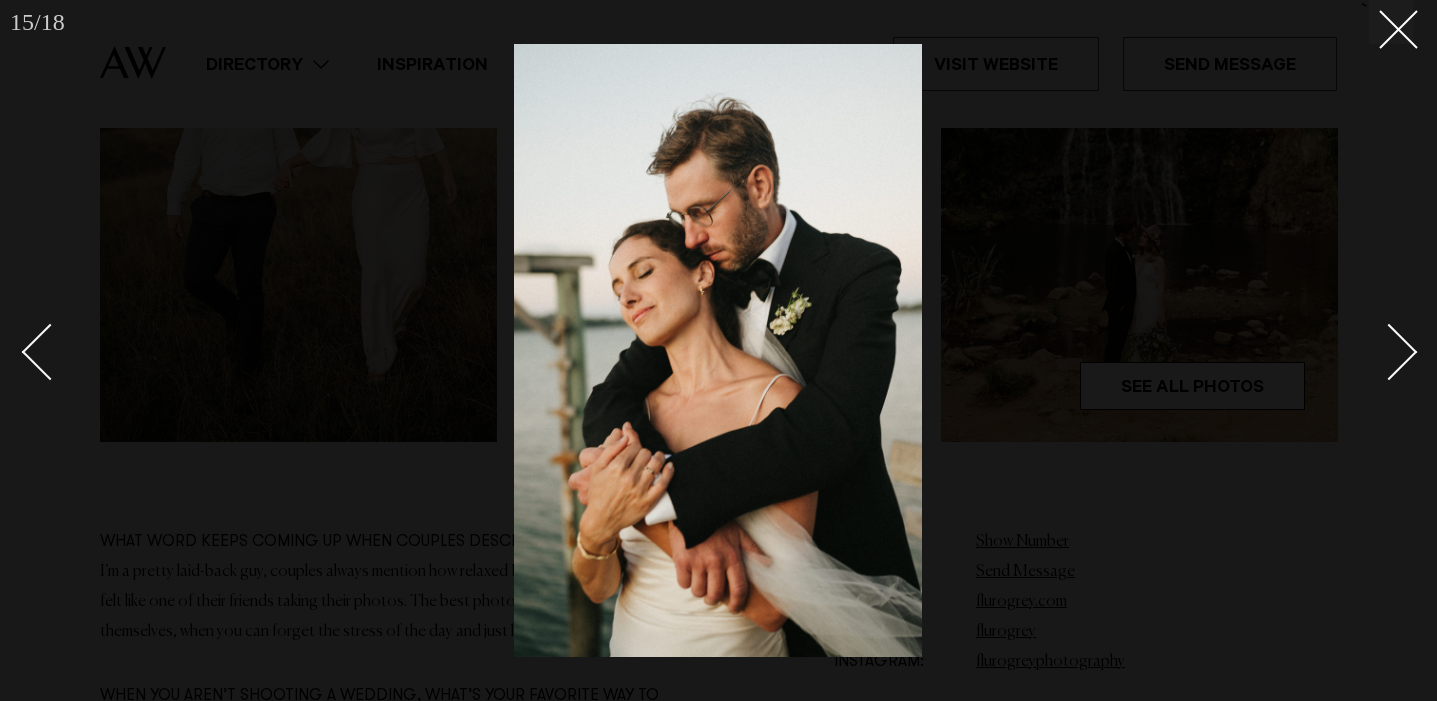 click at bounding box center [1389, 351] 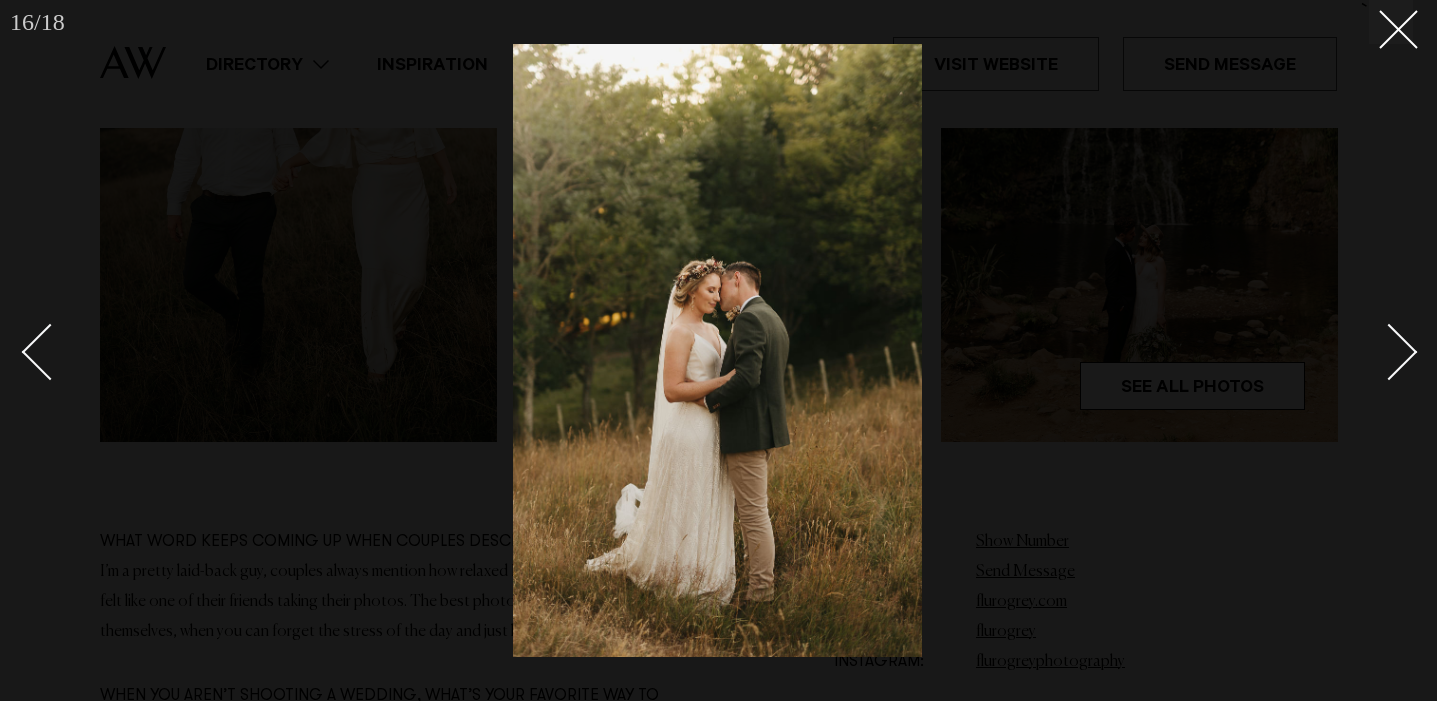 click at bounding box center (1389, 351) 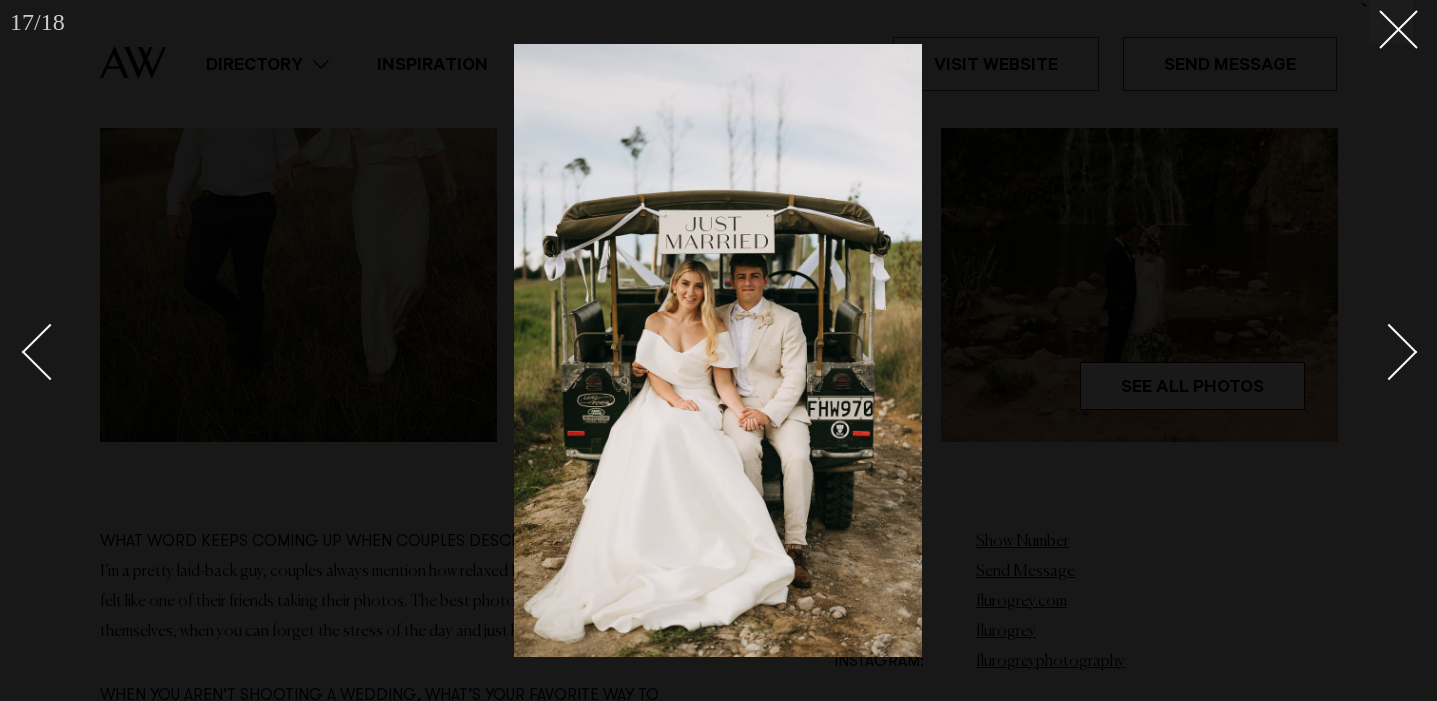 click at bounding box center [1389, 351] 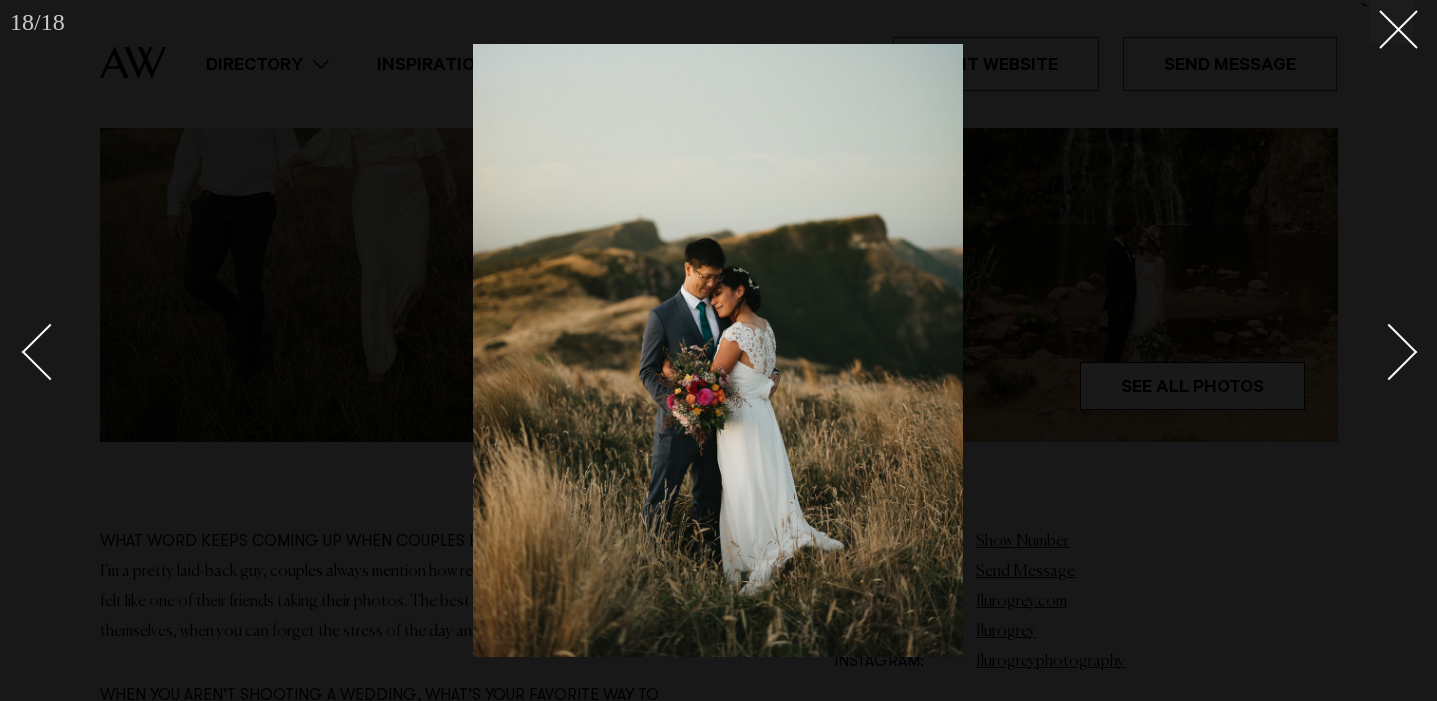 click at bounding box center (1389, 351) 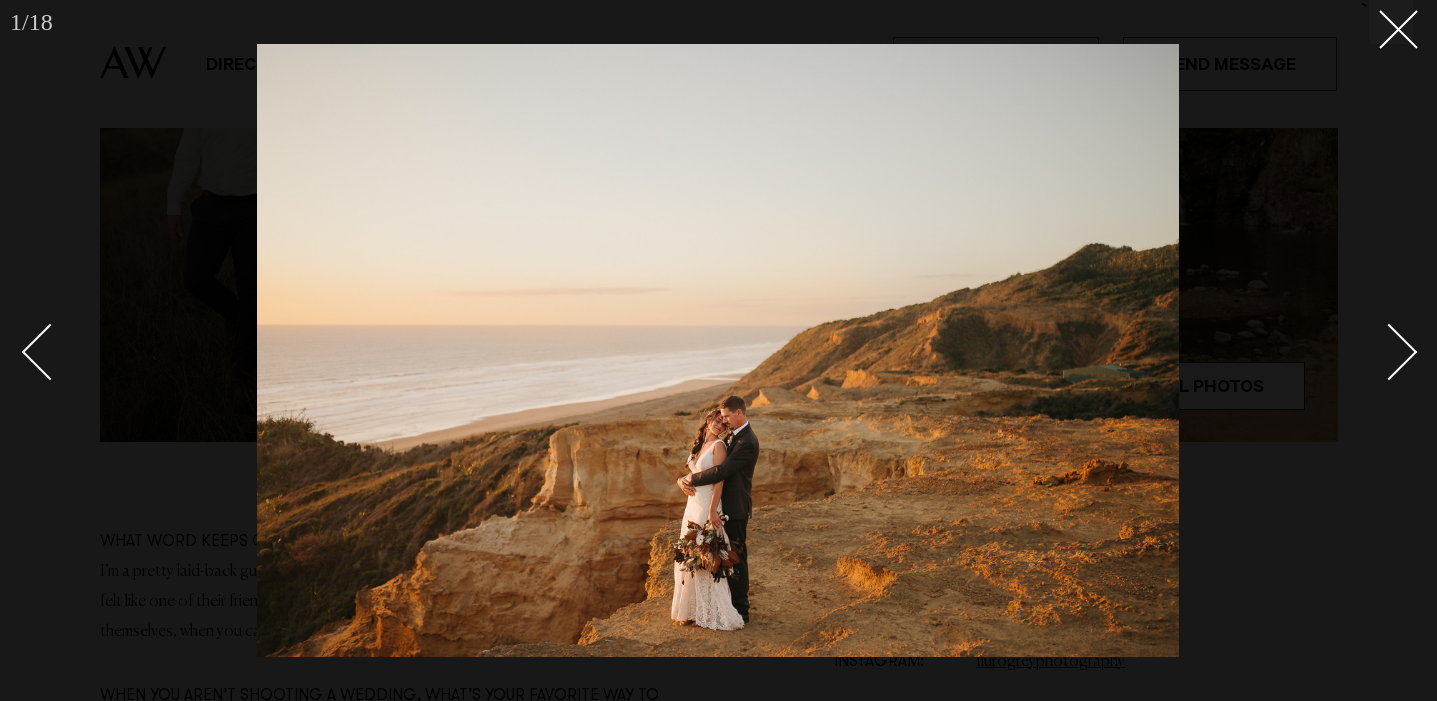 click at bounding box center [1389, 351] 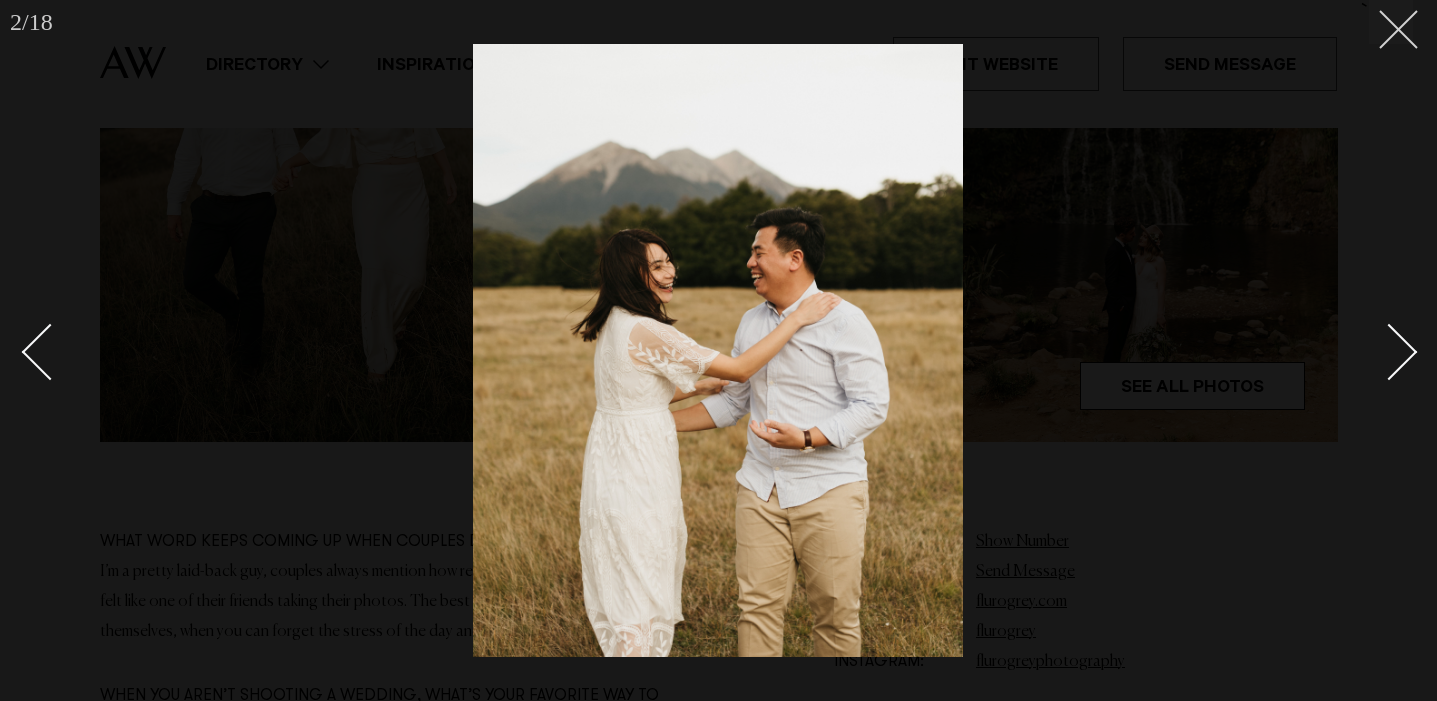 click at bounding box center (1391, 22) 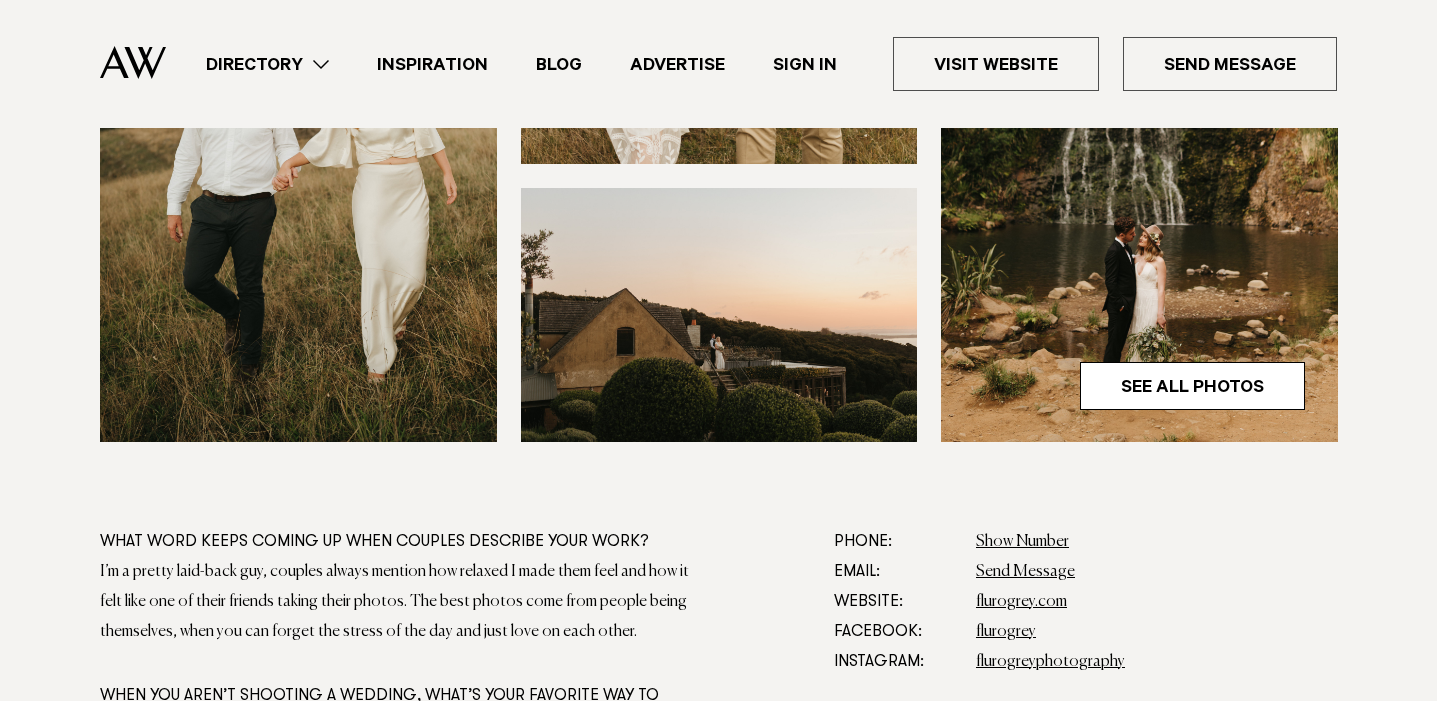 click on "flurogrey.com" at bounding box center (1156, 602) 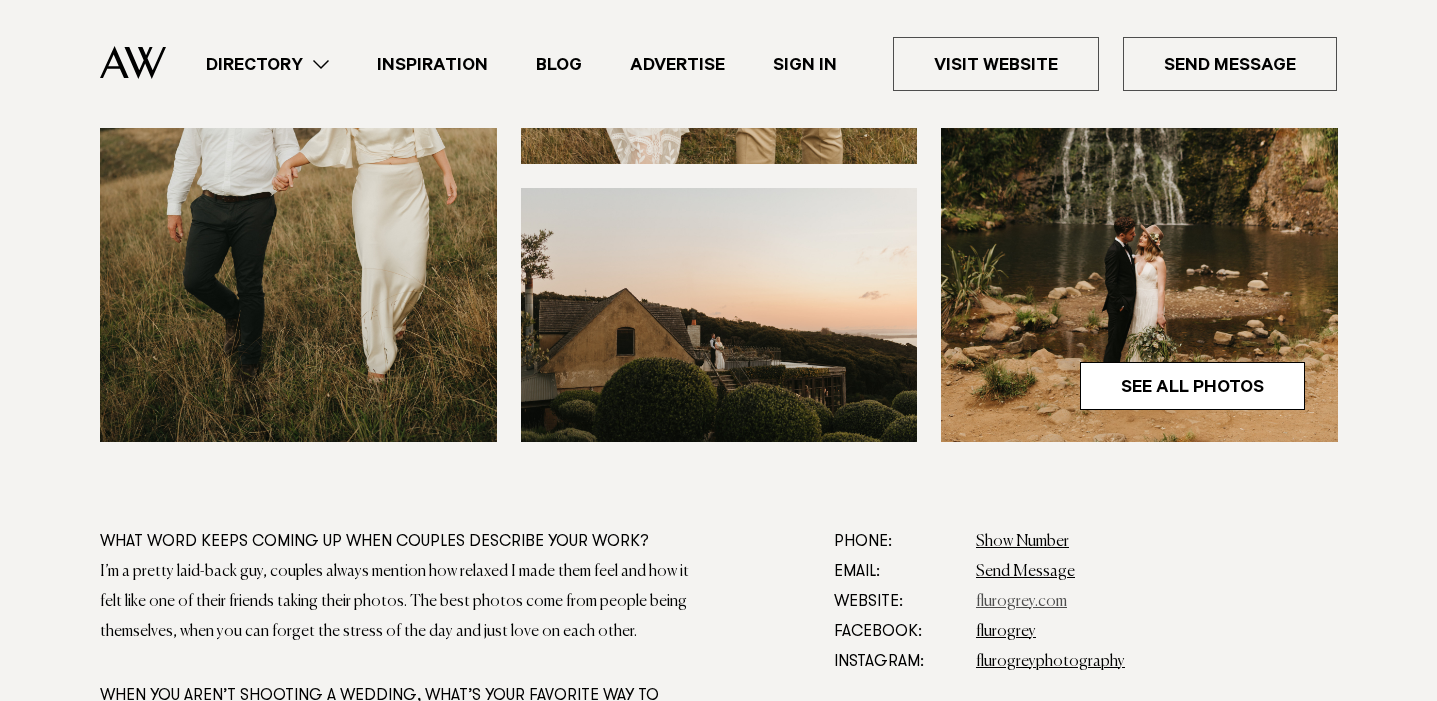 click on "flurogrey.com" at bounding box center (1021, 602) 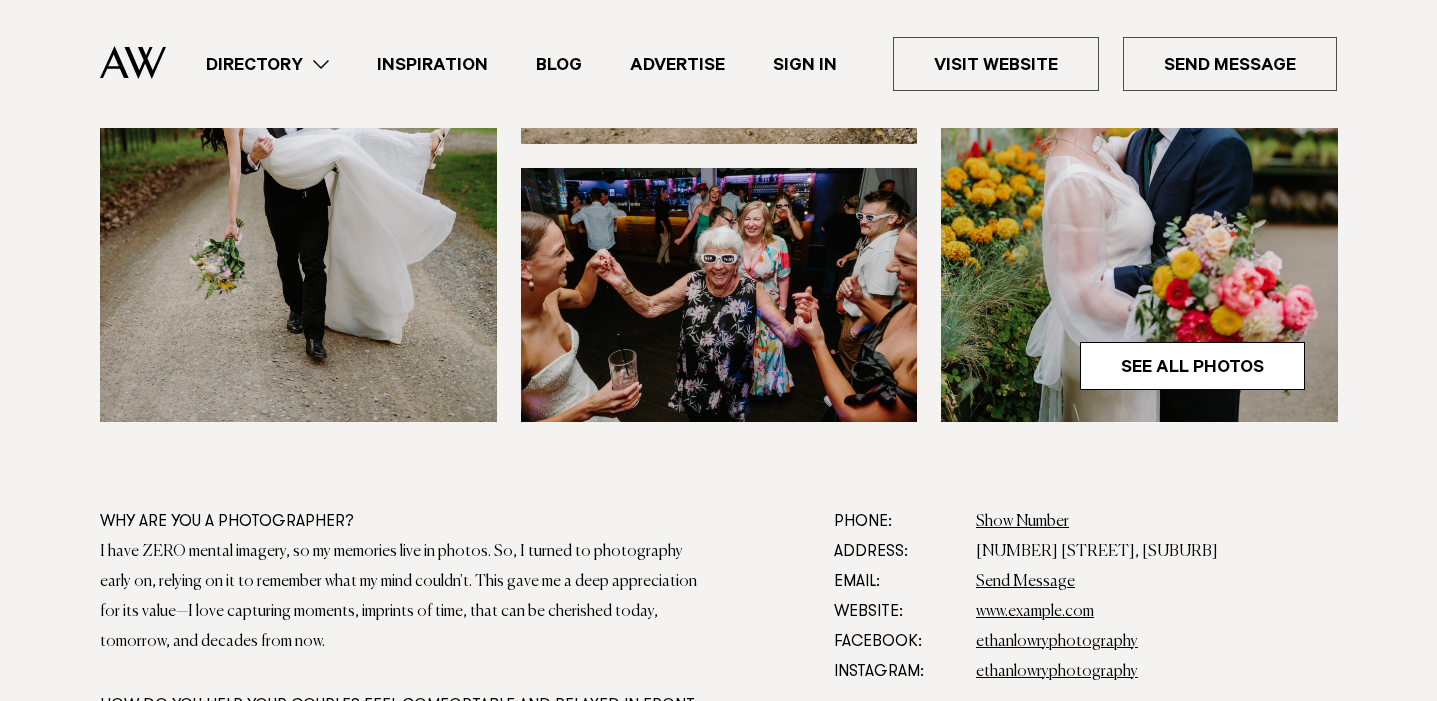 scroll, scrollTop: 860, scrollLeft: 0, axis: vertical 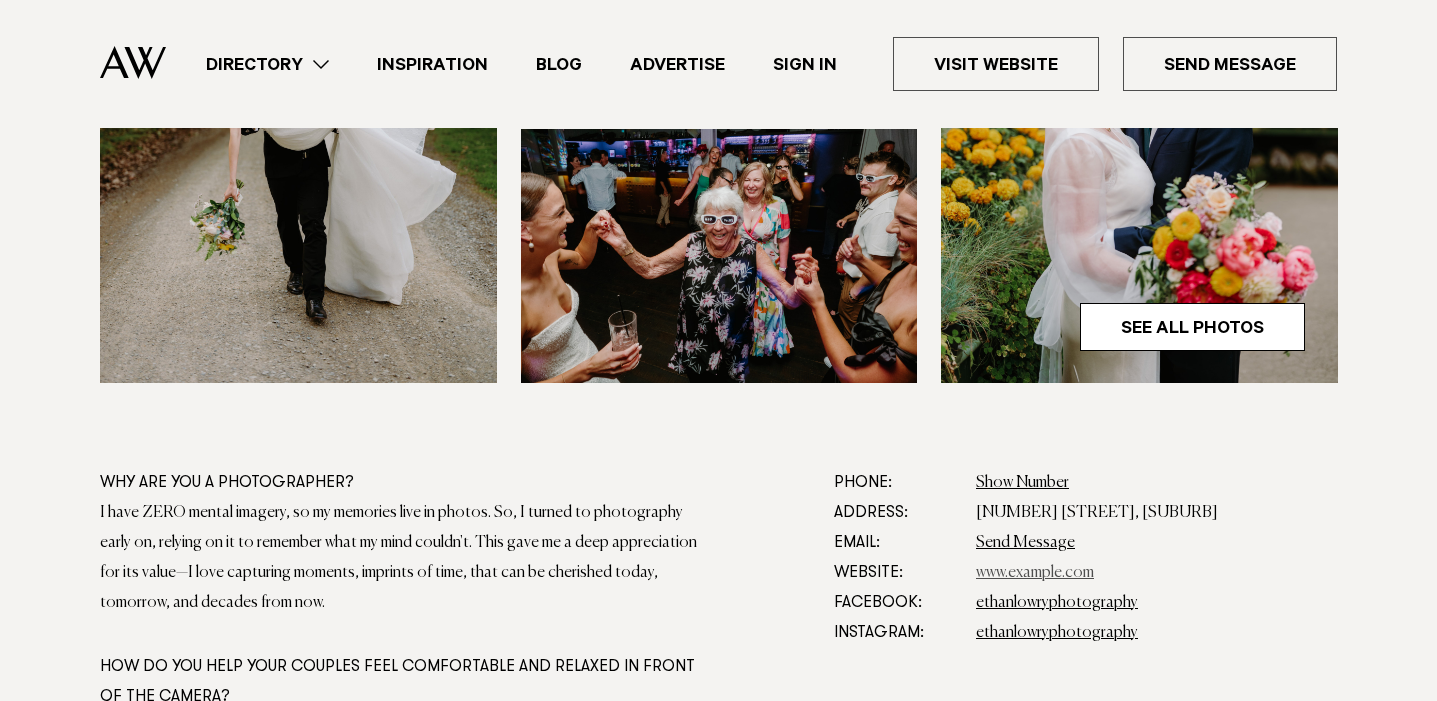 click on "www.example.com" at bounding box center [1035, 573] 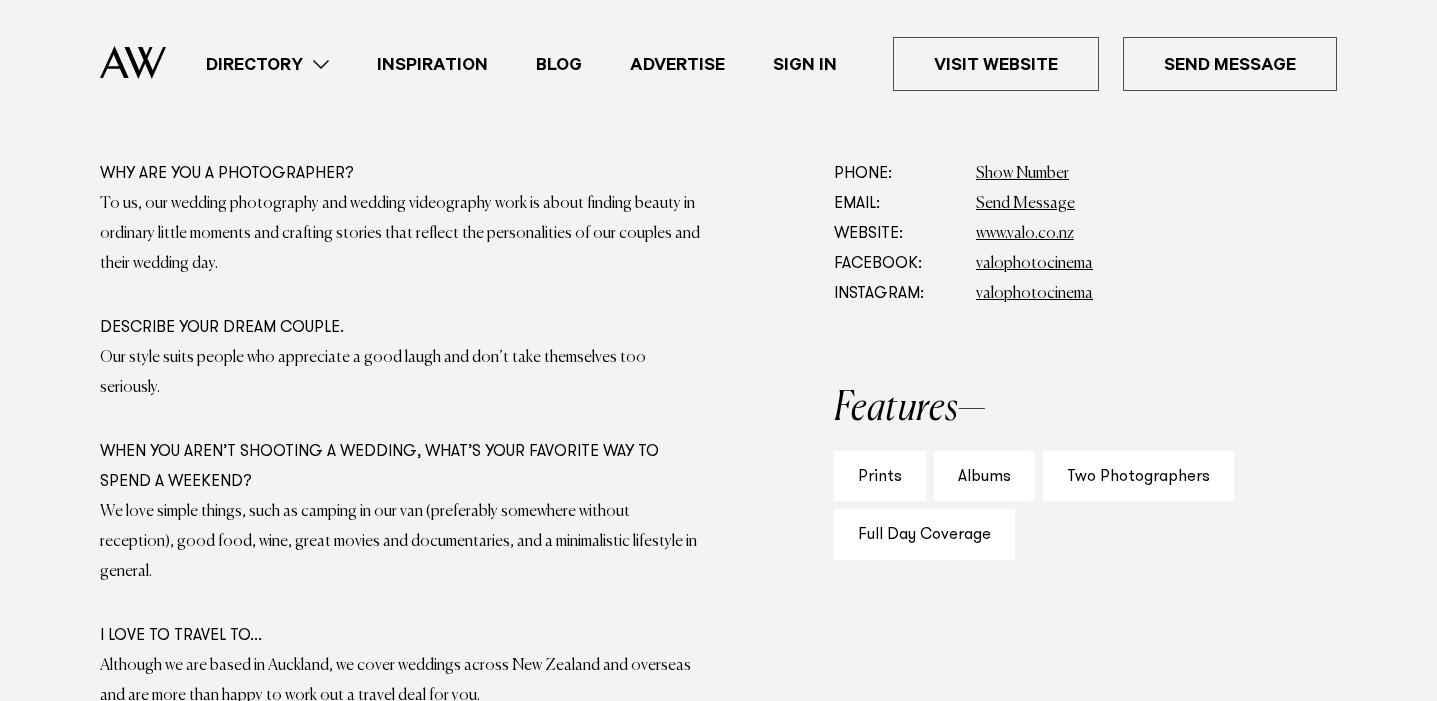 scroll, scrollTop: 1165, scrollLeft: 0, axis: vertical 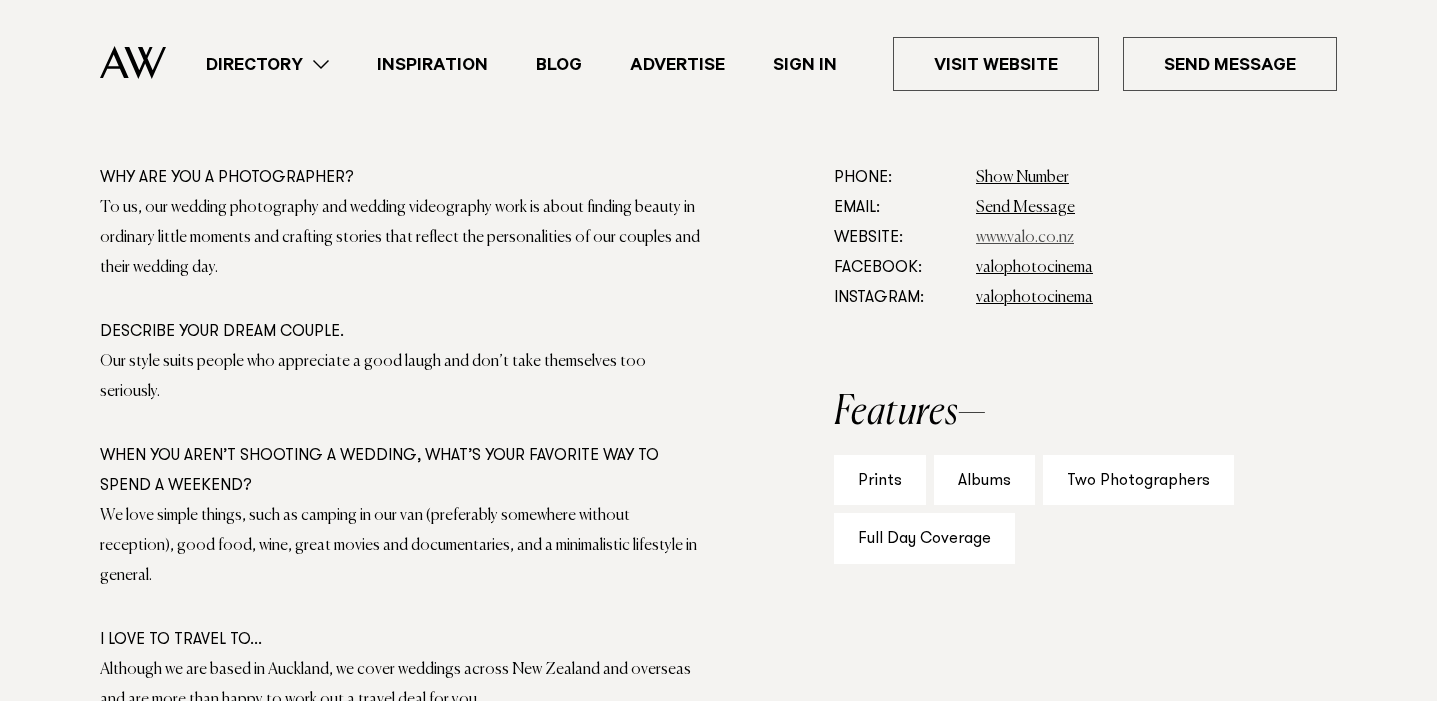 click on "www.valo.co.nz" at bounding box center (1025, 238) 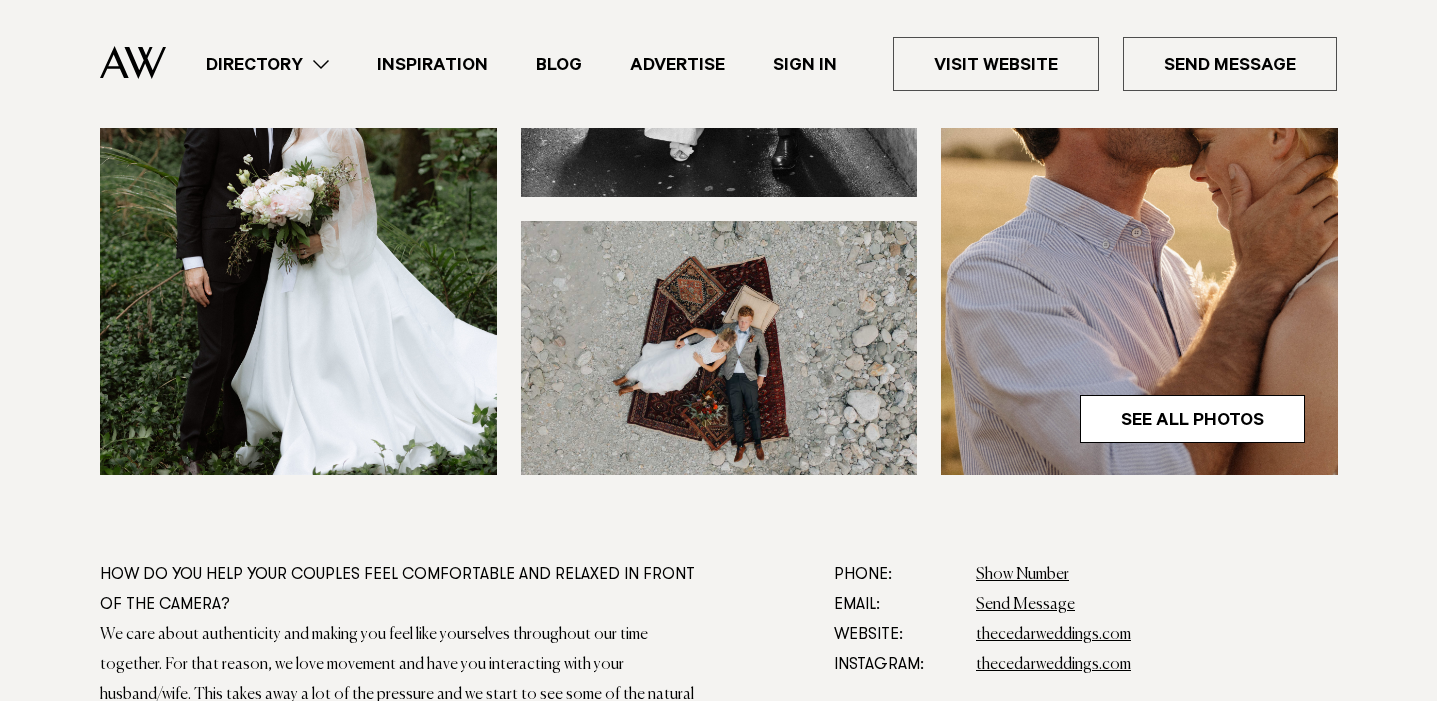 scroll, scrollTop: 769, scrollLeft: 0, axis: vertical 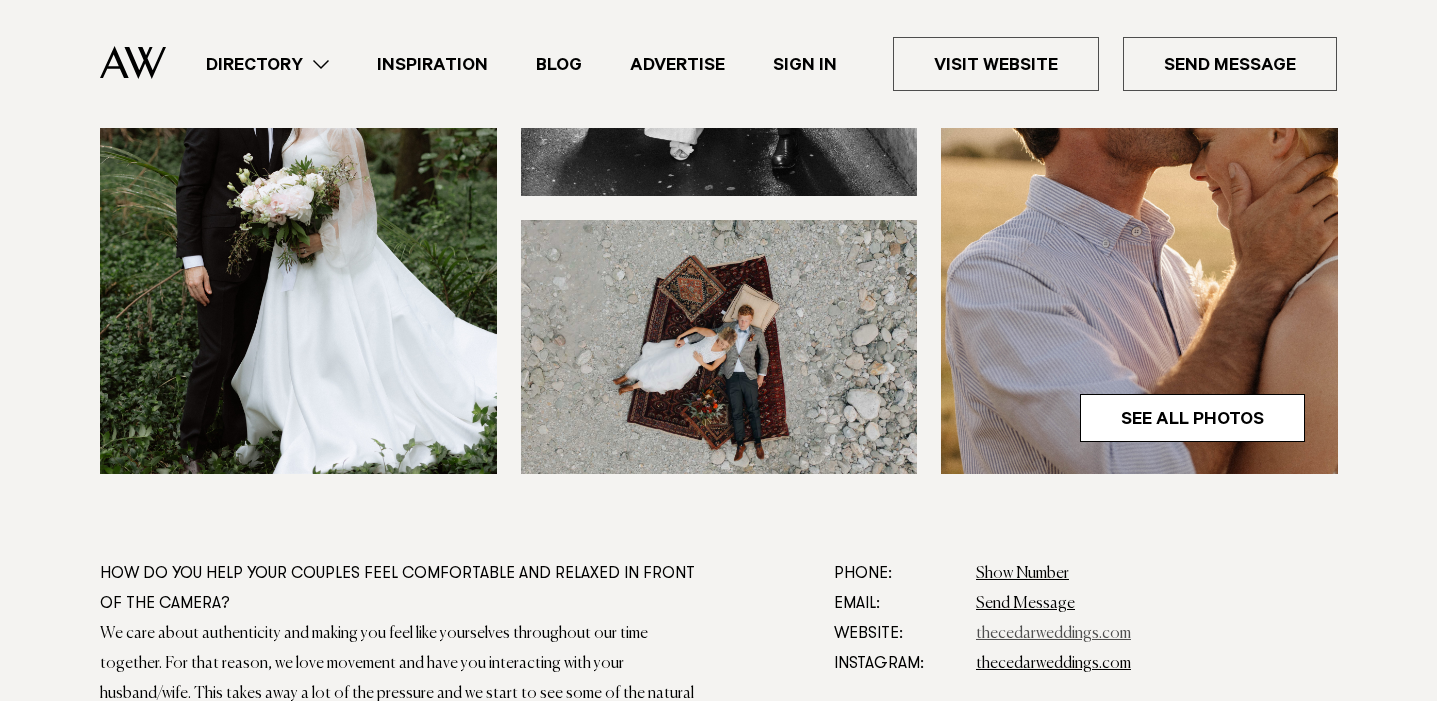 click on "thecedarweddings.com" at bounding box center (1053, 634) 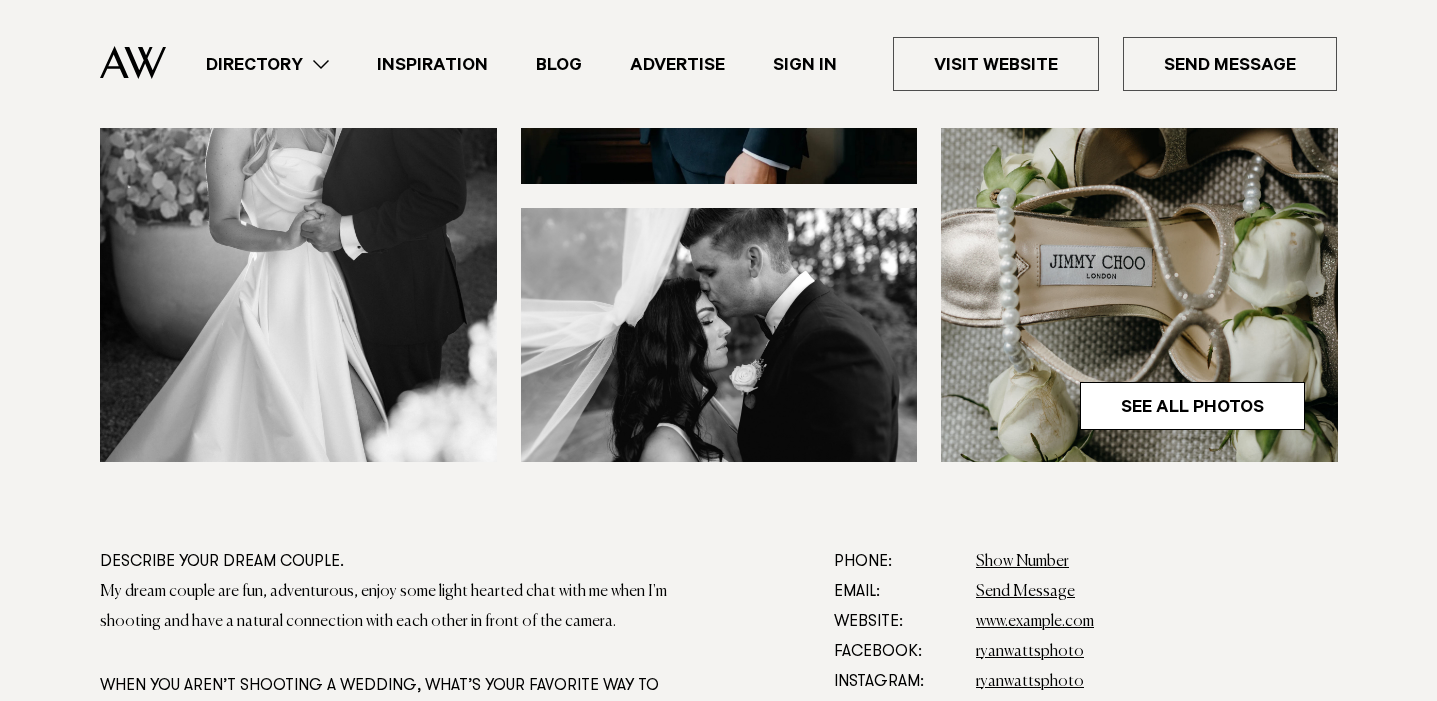 scroll, scrollTop: 782, scrollLeft: 0, axis: vertical 